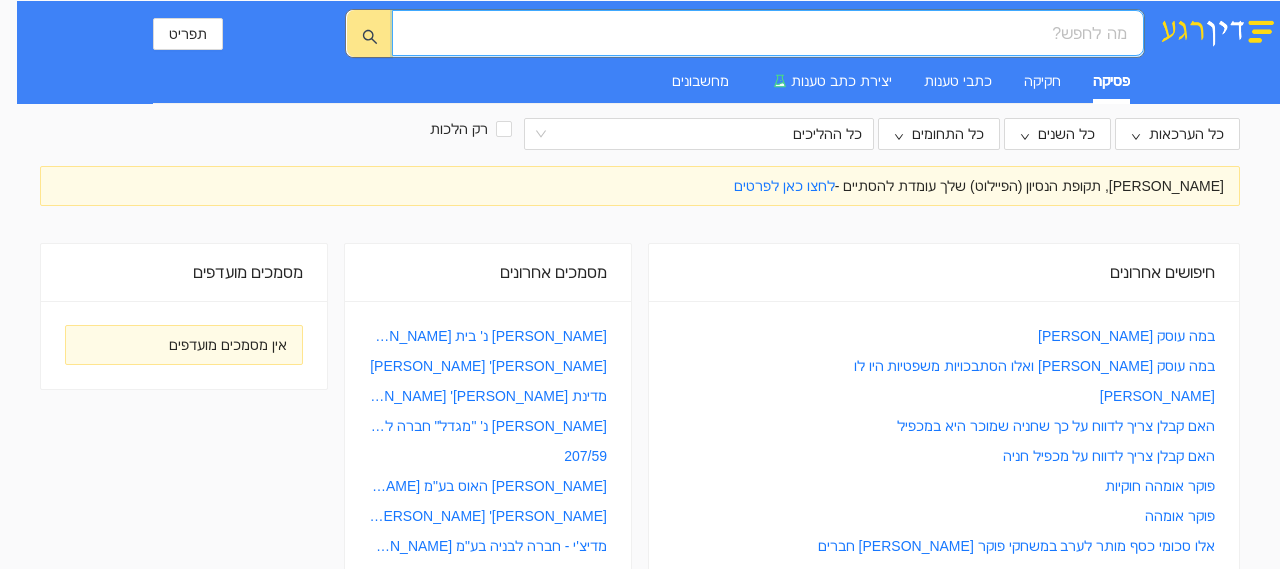 scroll, scrollTop: 0, scrollLeft: 0, axis: both 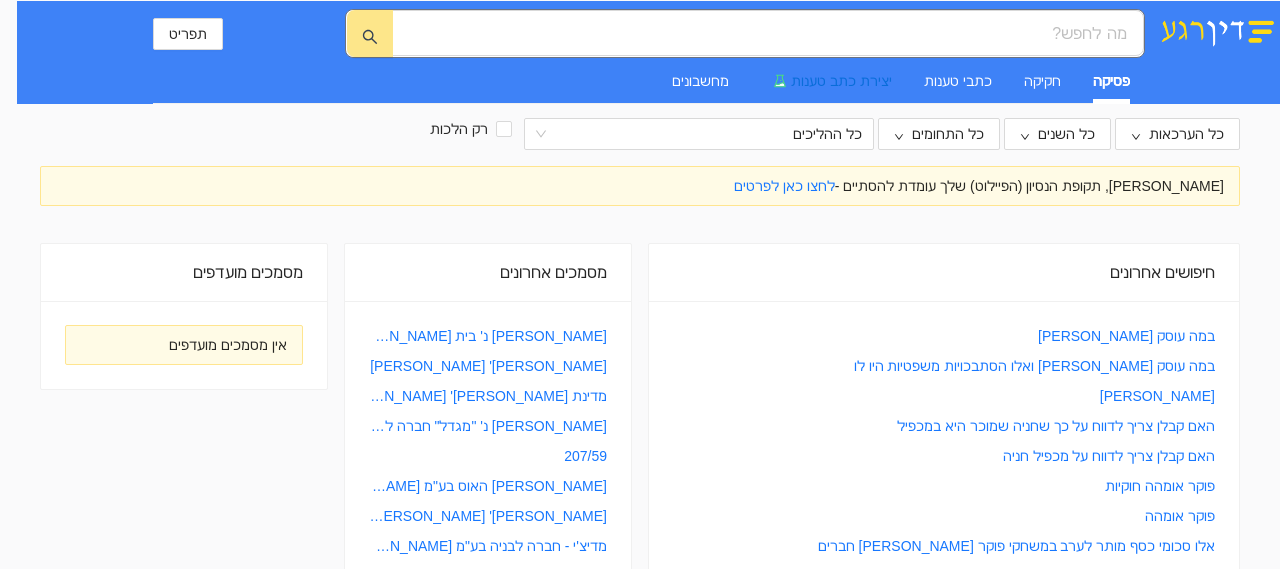 click on "יצירת כתב טענות" at bounding box center [826, 81] 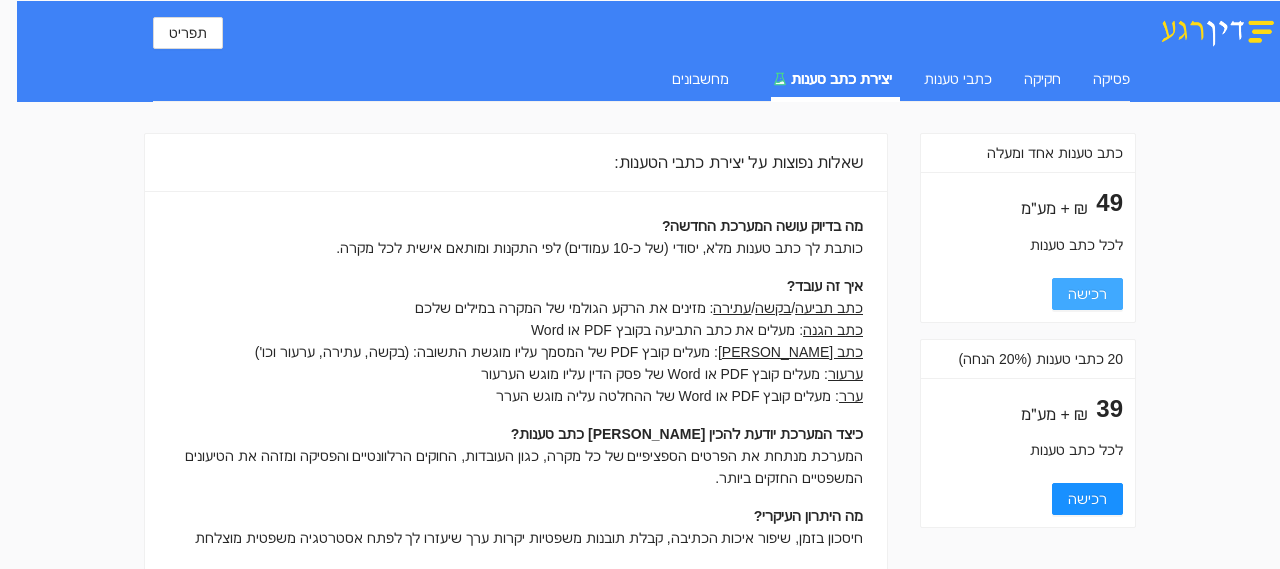 click on "רכישה" at bounding box center (1087, 294) 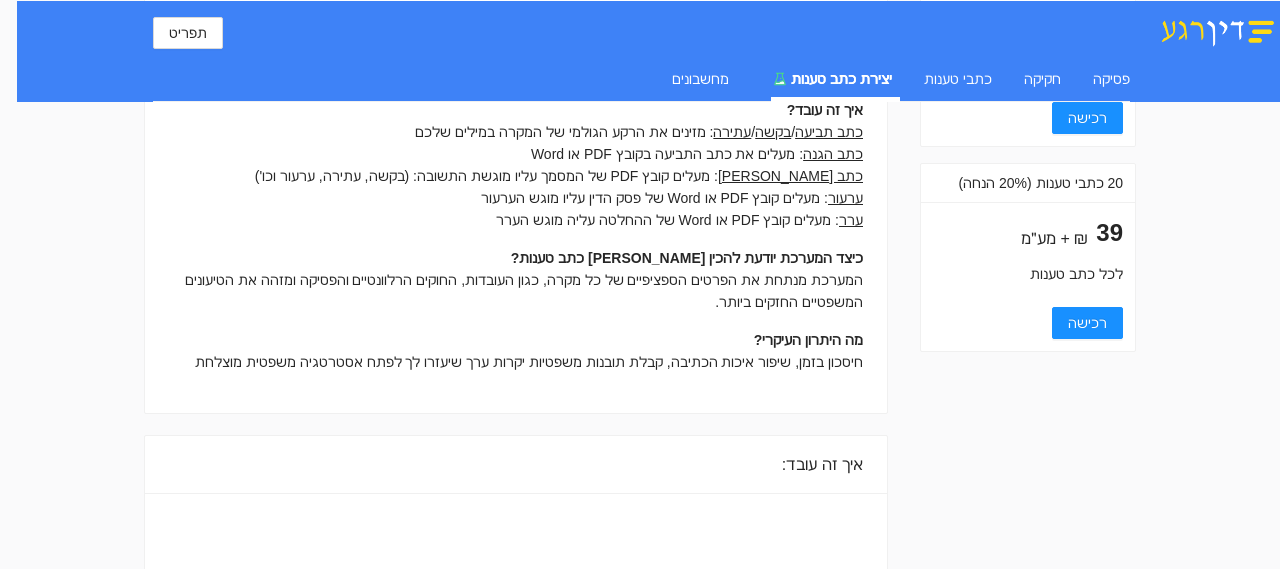 click on "המערכת מנתחת את הפרטים הספציפיים של כל מקרה, כגון העובדות, החוקים הרלוונטיים והפסיקה ומזהה את הטיעונים המשפטיים החזקים ביותר." at bounding box center (516, 291) 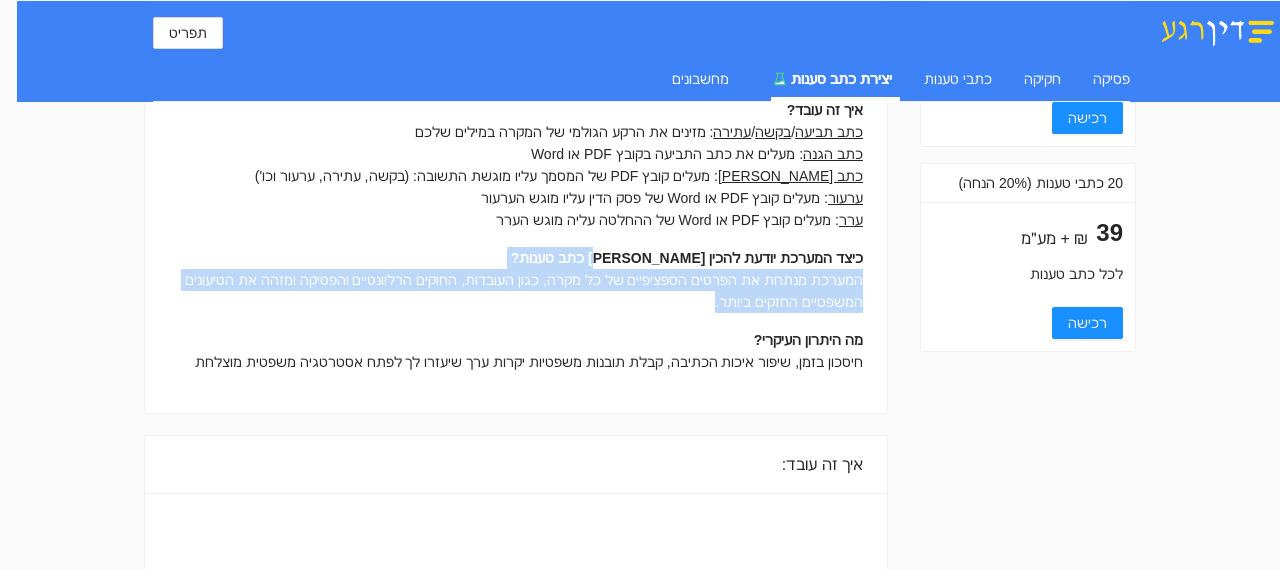 drag, startPoint x: 612, startPoint y: 311, endPoint x: 596, endPoint y: 265, distance: 48.703182 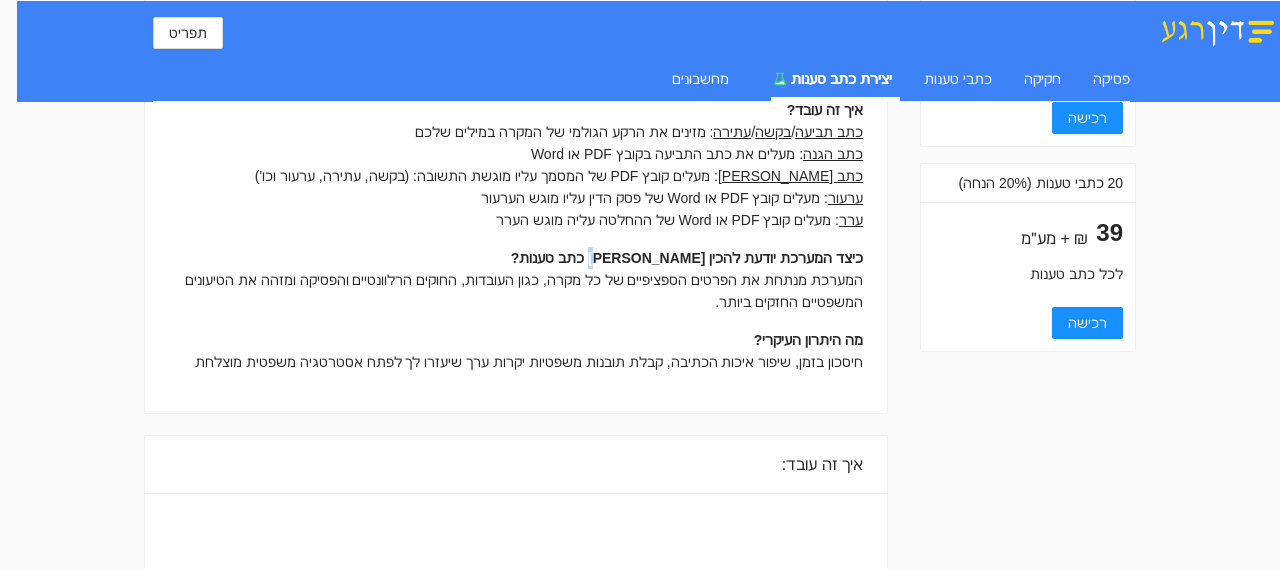 click on "כיצד המערכת יודעת להכין [PERSON_NAME] כתב טענות?" at bounding box center (516, 258) 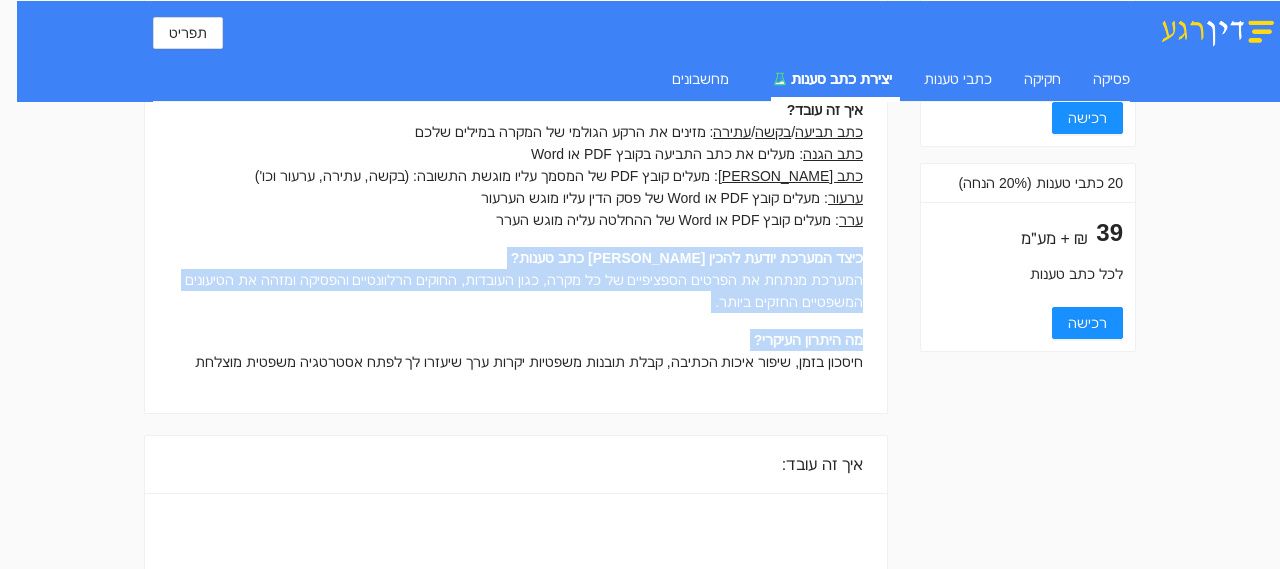 drag, startPoint x: 596, startPoint y: 265, endPoint x: 600, endPoint y: 391, distance: 126.06348 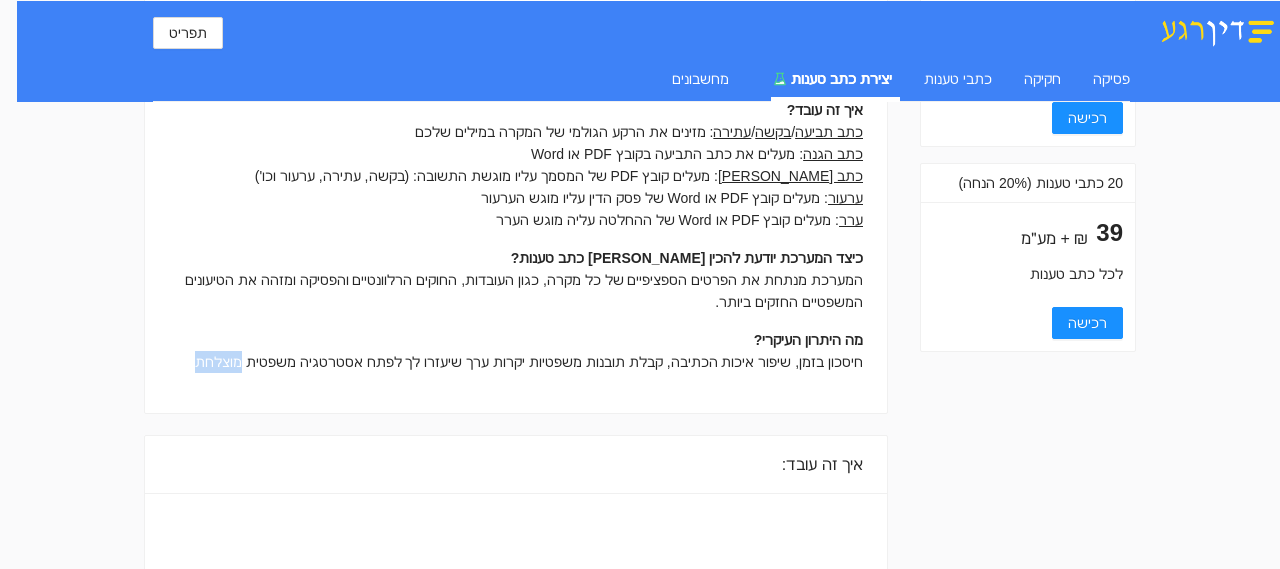 click on "מה בדיוק עושה המערכת החדשה? כותבת לך כתב טענות מלא, יסודי (של כ-10 עמודים) לפי התקנות ומותאם אישית לכל מקרה. איך זה עובד? כתב תביעה  /  בקשה  /  עתירה : מזינים את הרקע הגולמי של המקרה במילים שלכם כתב הגנה : מעלים את כתב התביעה בקובץ PDF או Word כתב [PERSON_NAME] : מעלים קובץ PDF של המסמך עליו מוגשת התשובה: (בקשה, עתירה, ערעור וכו') ערעור : מעלים קובץ PDF או Word של פסק הדין עליו מוגש הערעור ערר : מעלים קובץ PDF או Word של ההחלטה עליה מוגש הערר כיצד המערכת יודעת להכין [PERSON_NAME] כתב טענות? מה היתרון העיקרי? חיסכון בזמן, שיפור איכות הכתיבה, קבלת תובנות משפטיות יקרות ערך שיעזרו לך לפתח אסטרטגיה משפטית מוצלחת" at bounding box center [516, 214] 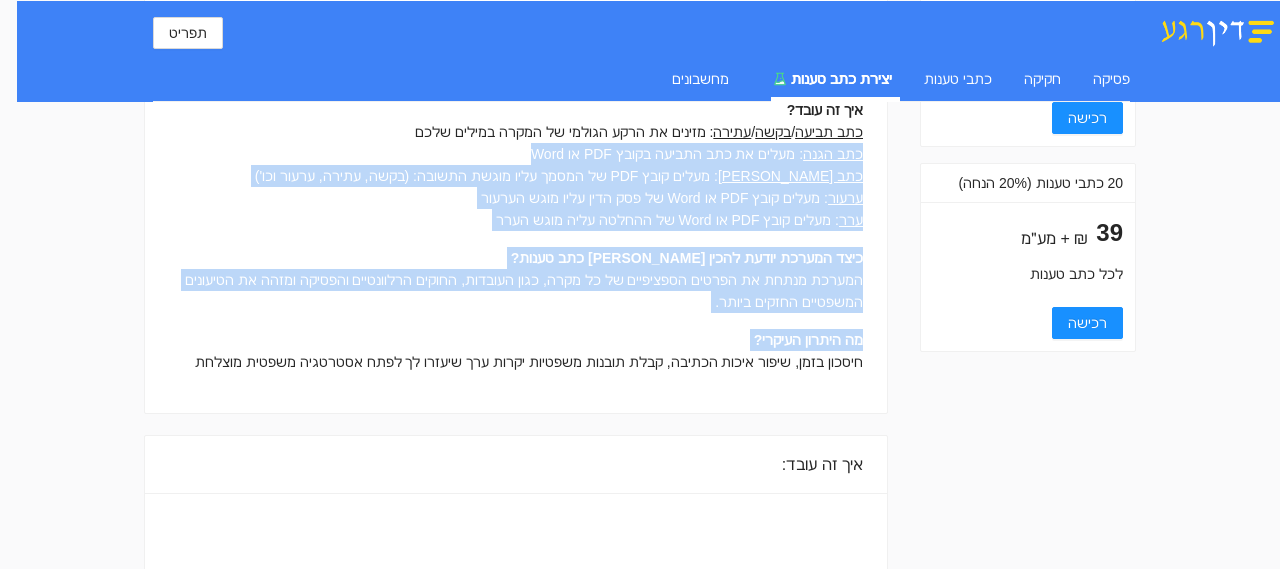 drag, startPoint x: 600, startPoint y: 391, endPoint x: 581, endPoint y: 163, distance: 228.7903 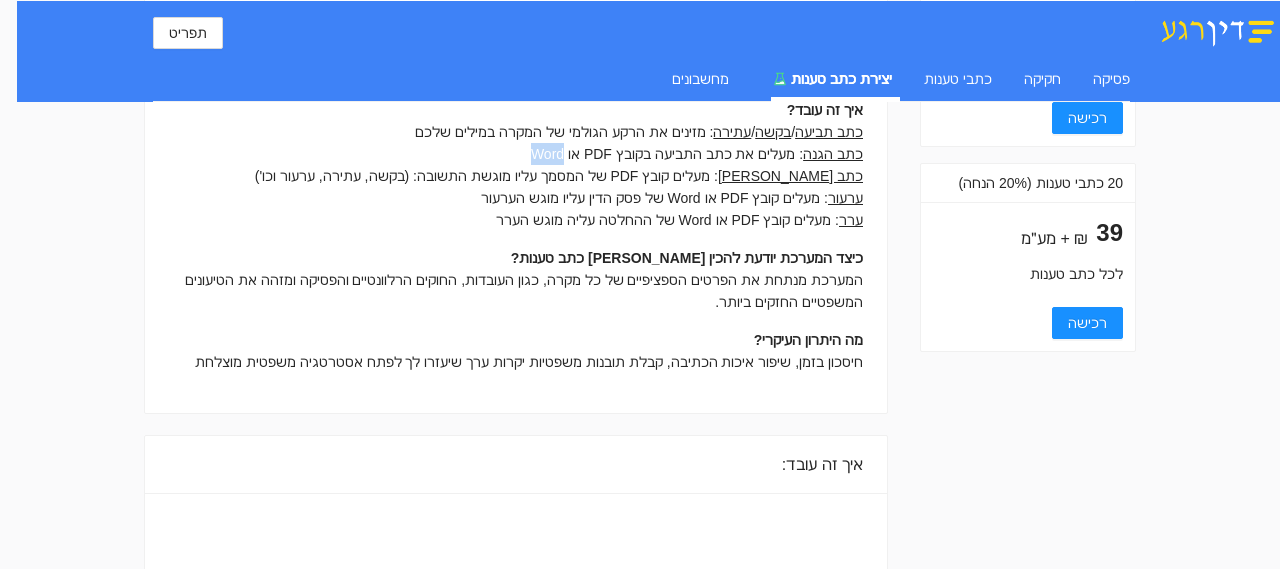 click on "כתב הגנה : מעלים את כתב התביעה בקובץ PDF או Word" at bounding box center (516, 154) 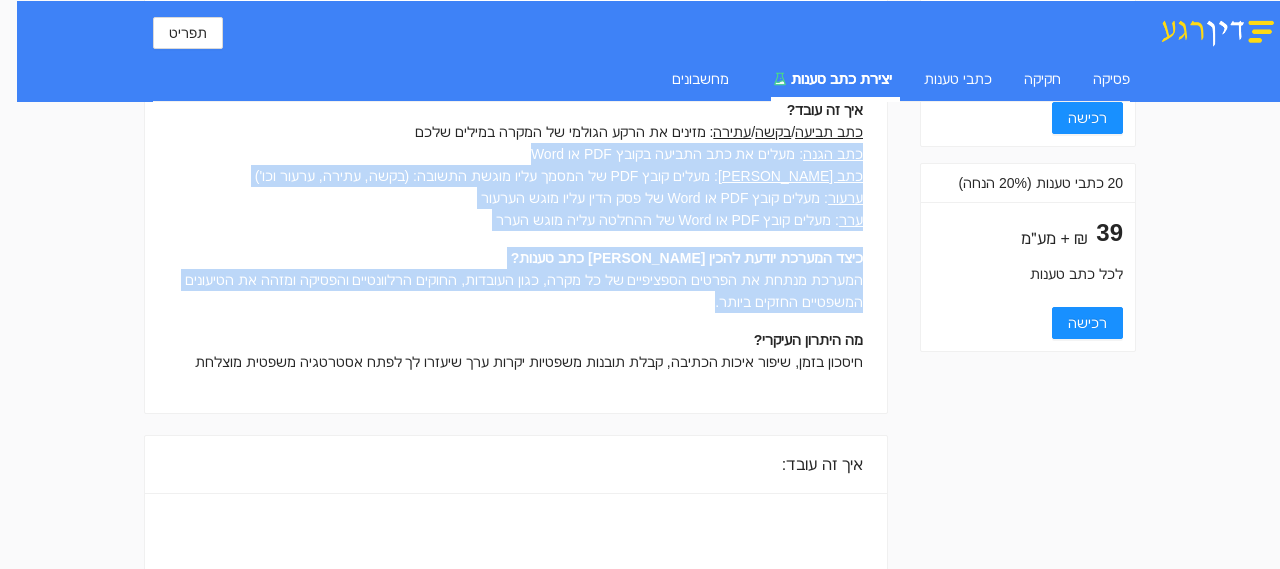 drag, startPoint x: 581, startPoint y: 163, endPoint x: 585, endPoint y: 337, distance: 174.04597 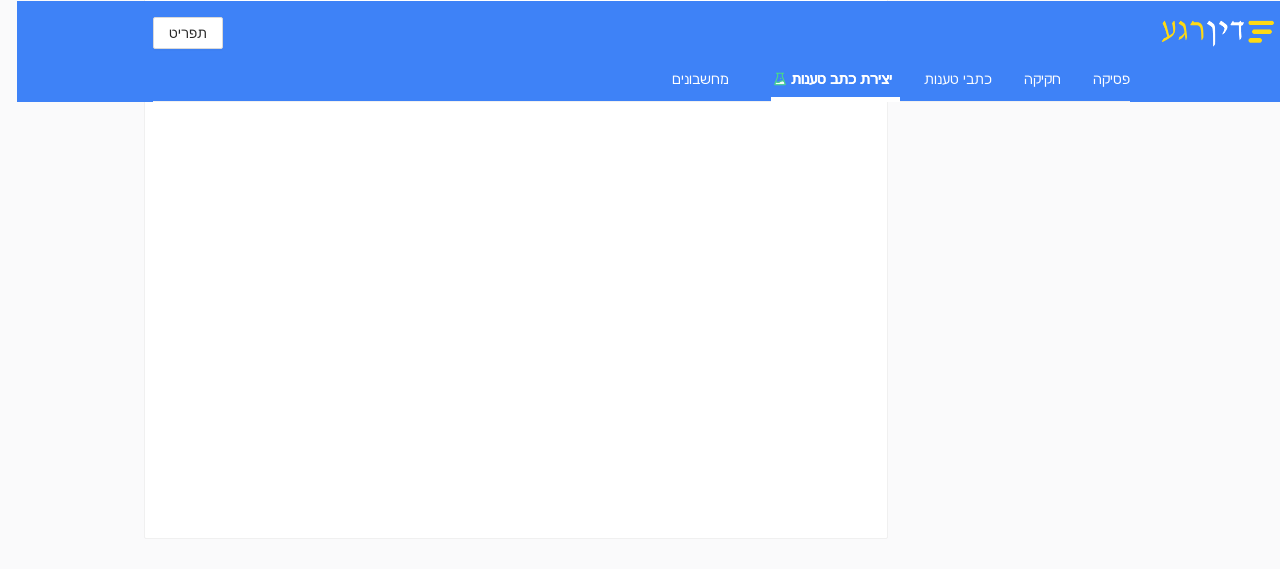 scroll, scrollTop: 0, scrollLeft: 0, axis: both 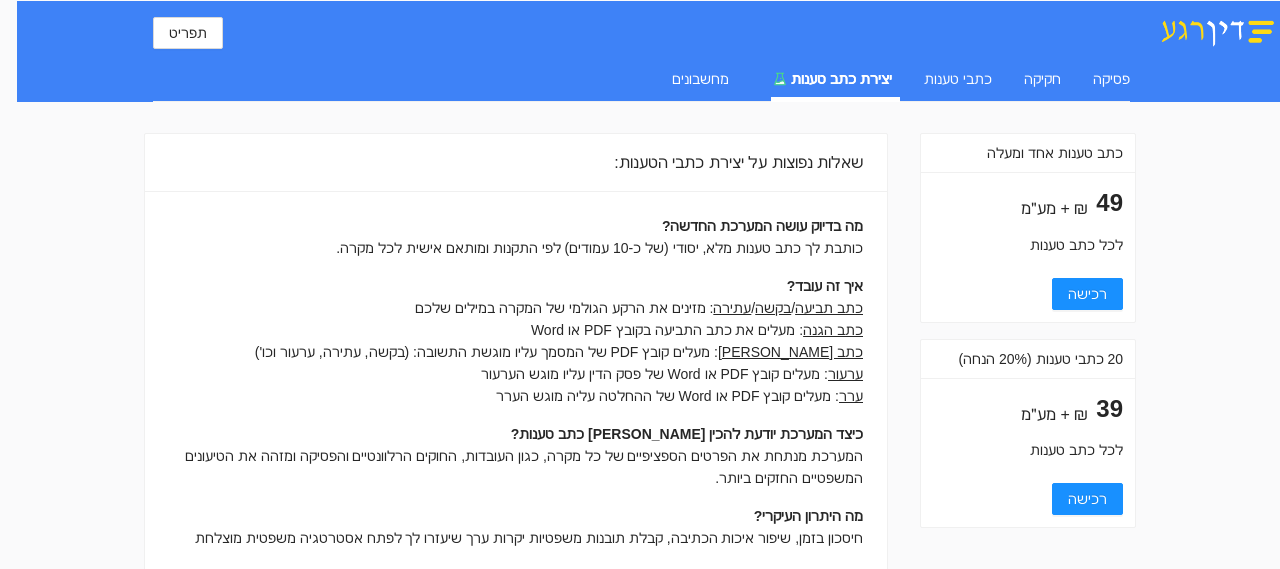 click on "יצירת כתב טענות" at bounding box center (841, 79) 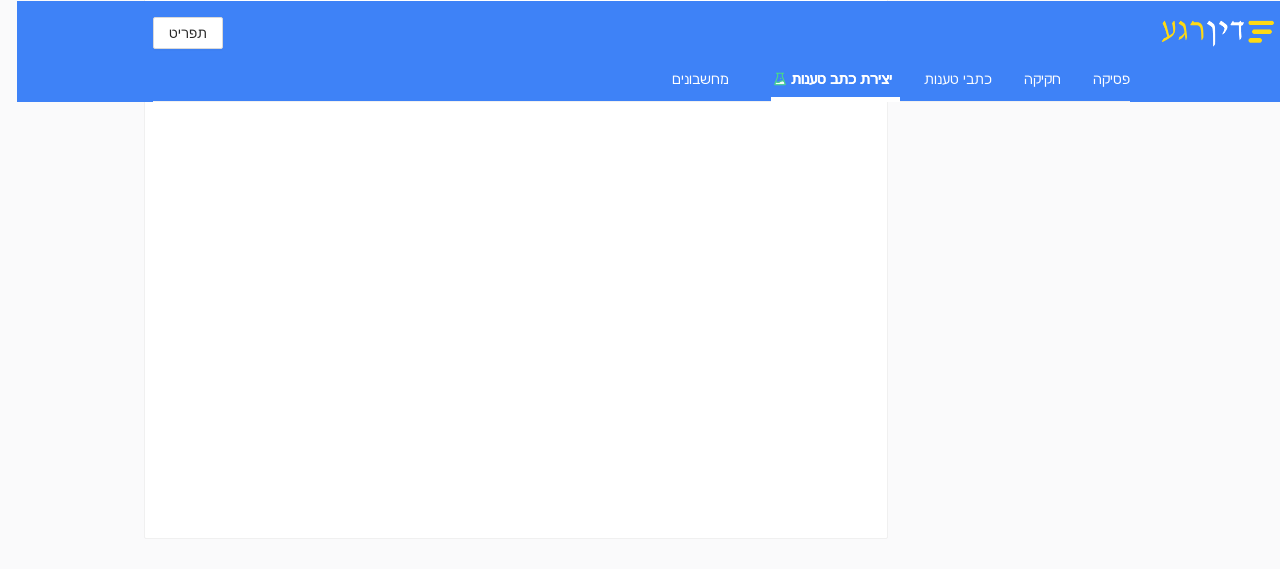 scroll, scrollTop: 0, scrollLeft: 0, axis: both 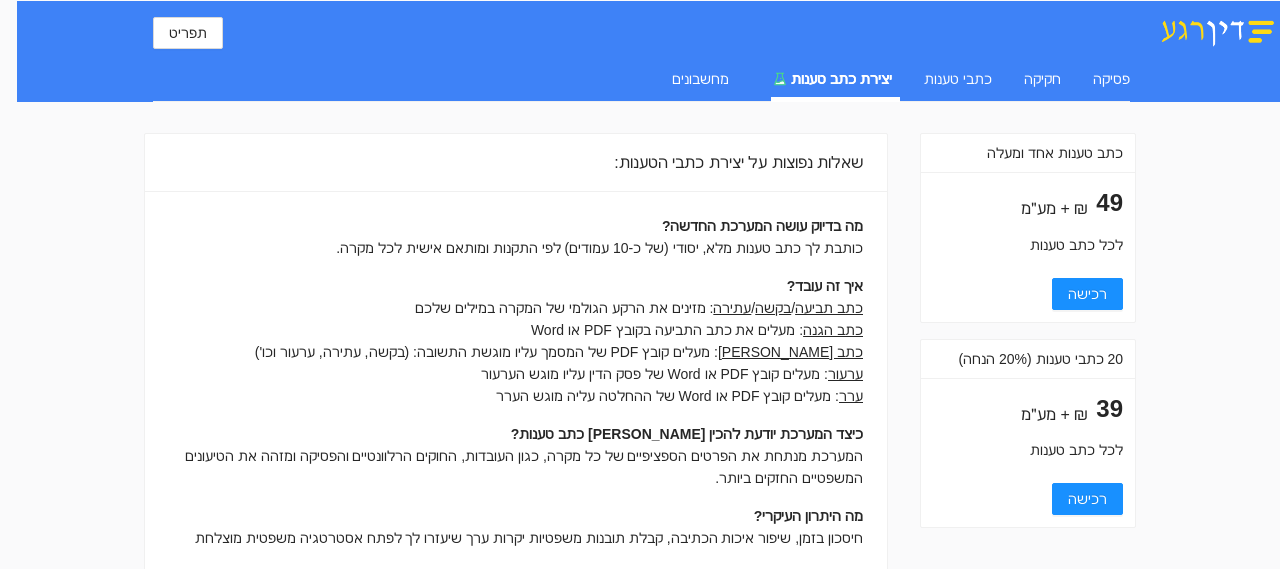 click on "מחשבונים" at bounding box center [700, 79] 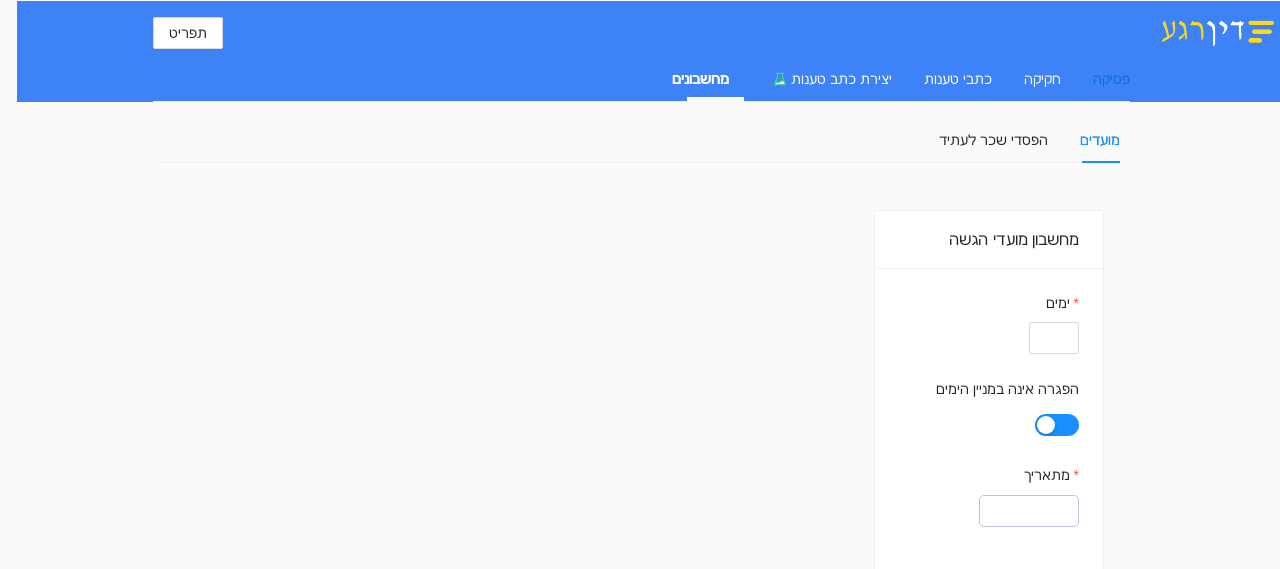 click on "פסיקה" at bounding box center [1111, 79] 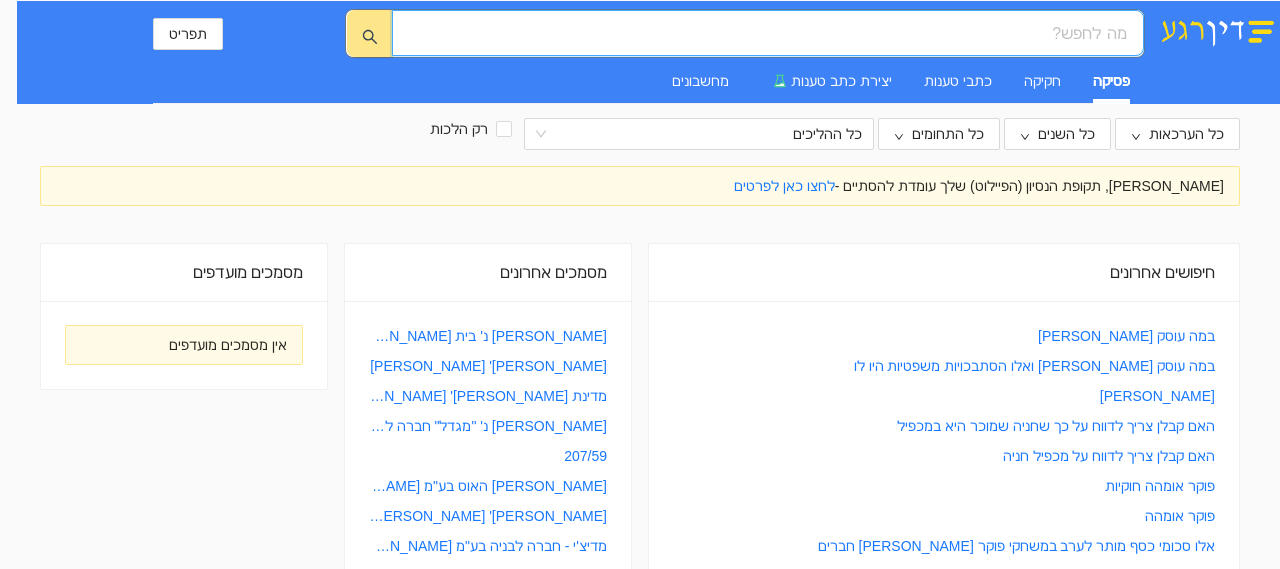 click on "פסיקה חקיקה כתבי טענות יצירת כתב טענות   מחשבונים" at bounding box center (885, 81) 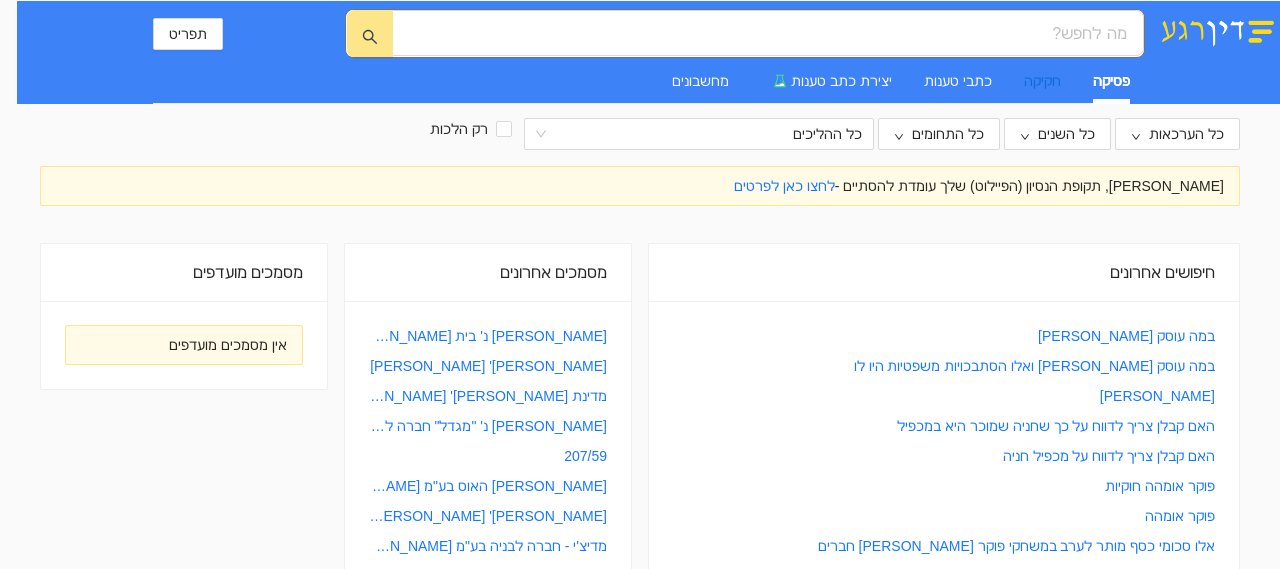 click on "חקיקה" at bounding box center (1042, 81) 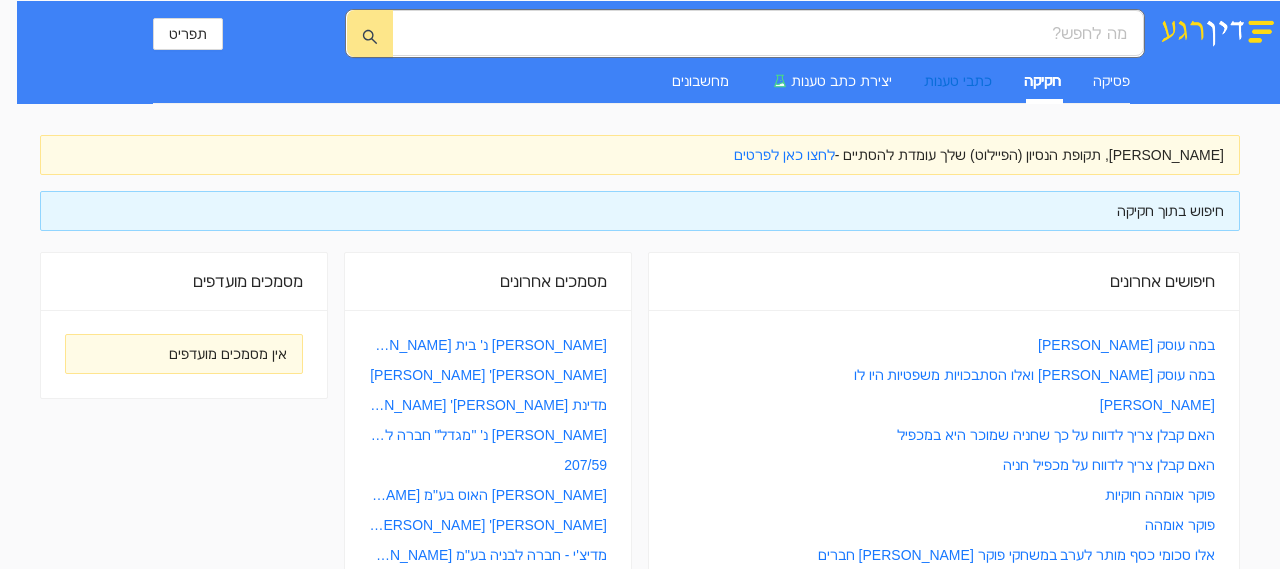 click on "כתבי טענות" at bounding box center [958, 81] 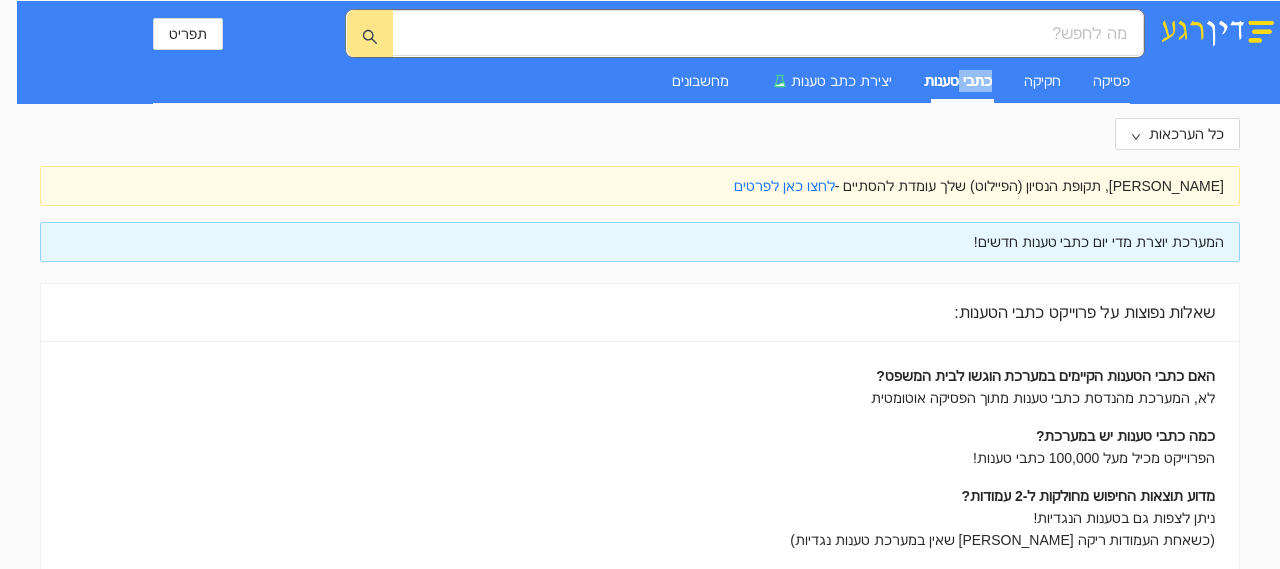 click on "כתבי טענות" at bounding box center [958, 81] 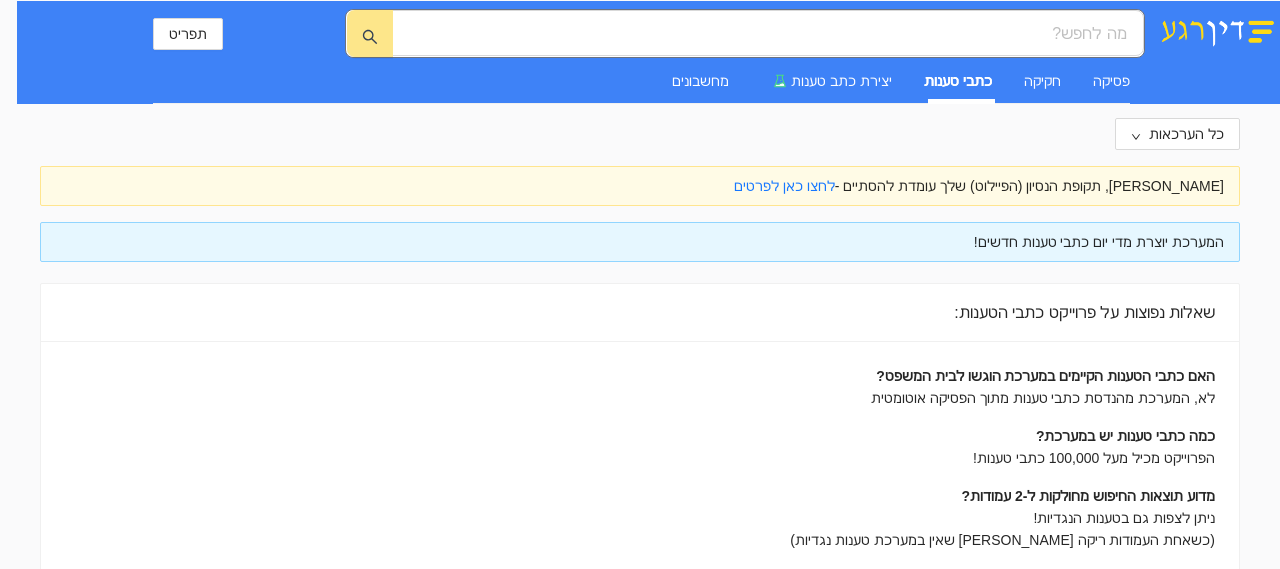 drag, startPoint x: 841, startPoint y: 64, endPoint x: 840, endPoint y: 75, distance: 11.045361 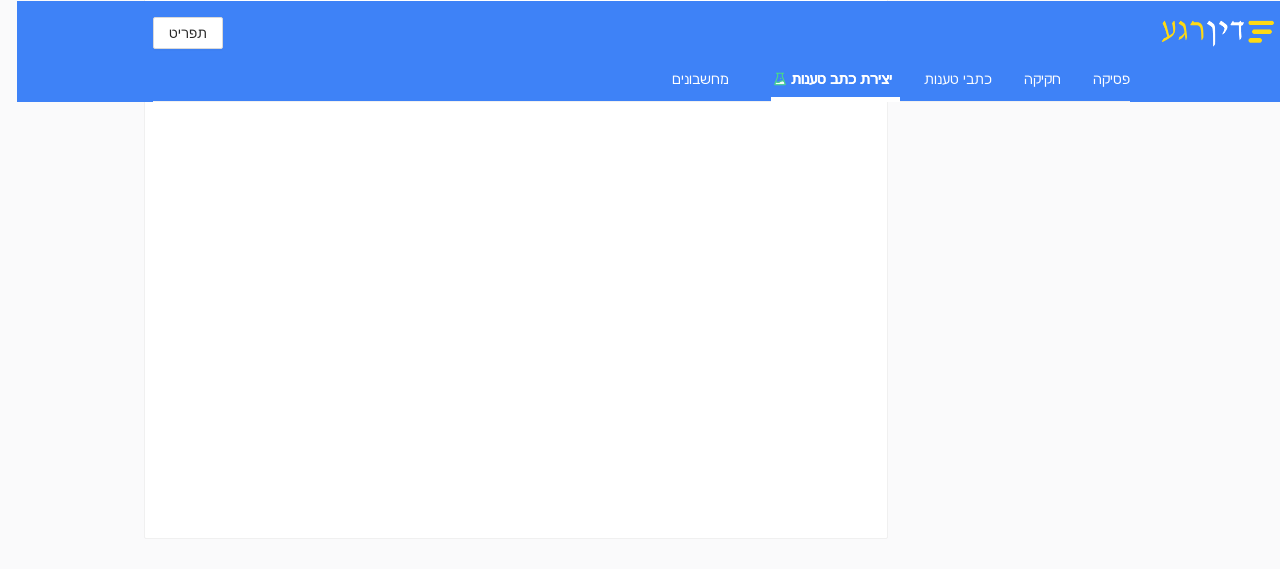 scroll, scrollTop: 0, scrollLeft: 0, axis: both 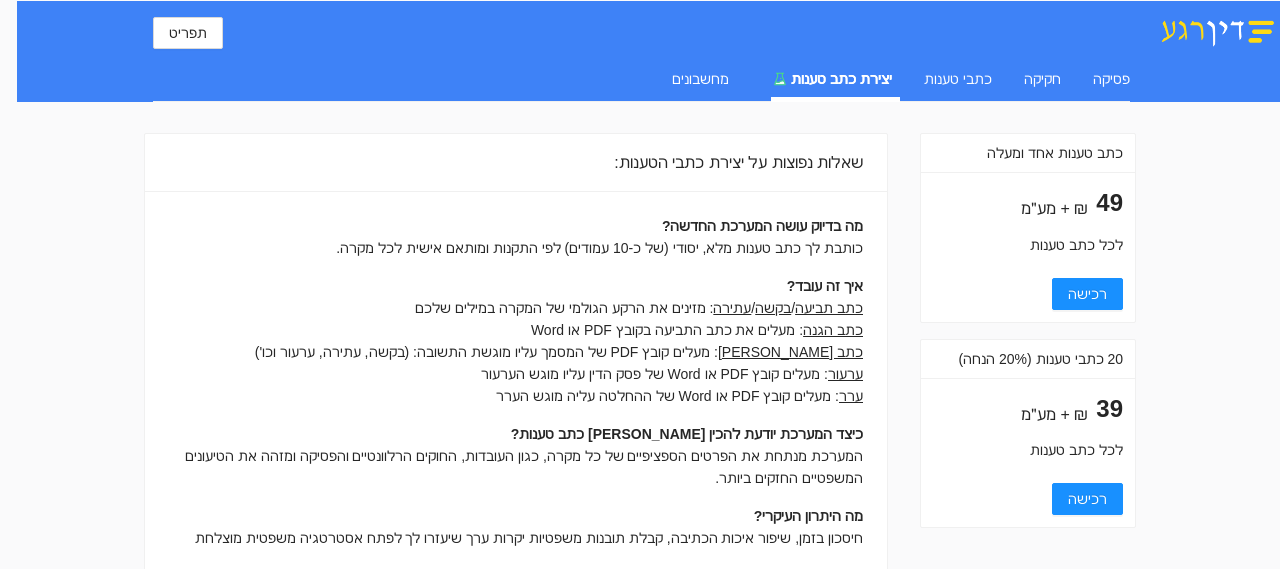 click on "תפריט" at bounding box center [188, 32] 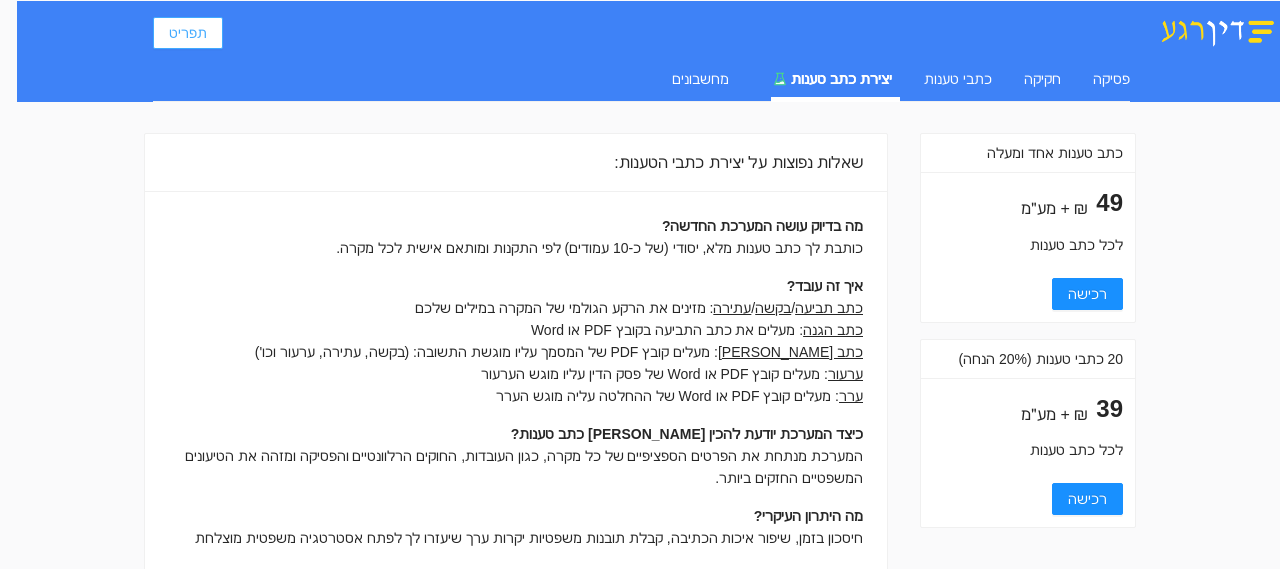 click on "תפריט" at bounding box center [188, 33] 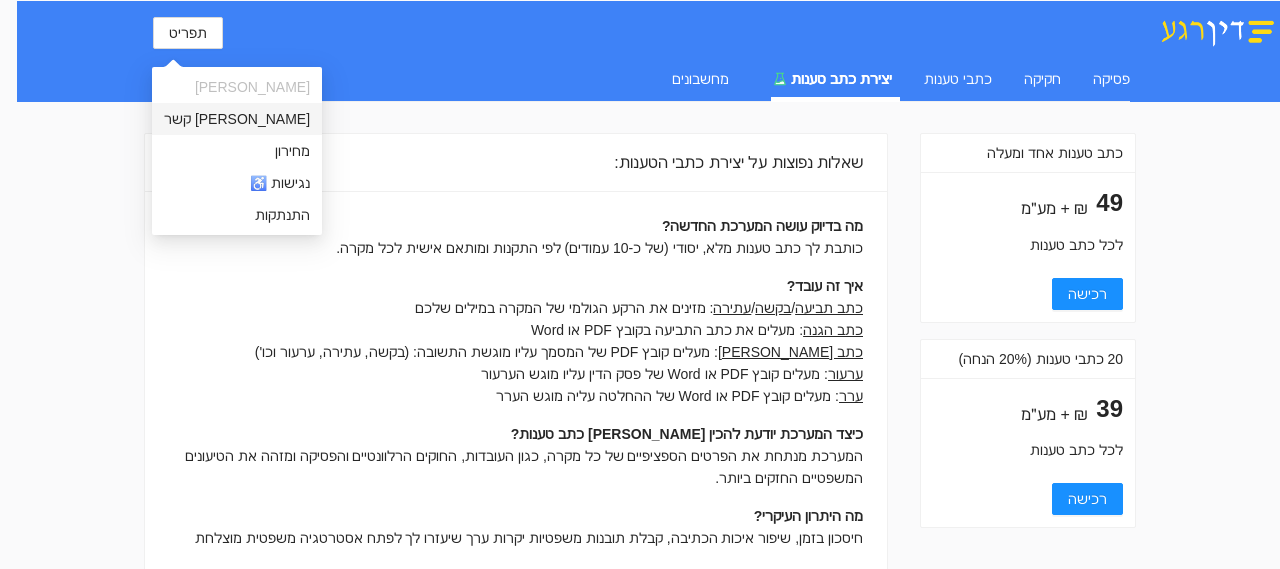 click on "[PERSON_NAME] קשר" at bounding box center (237, 119) 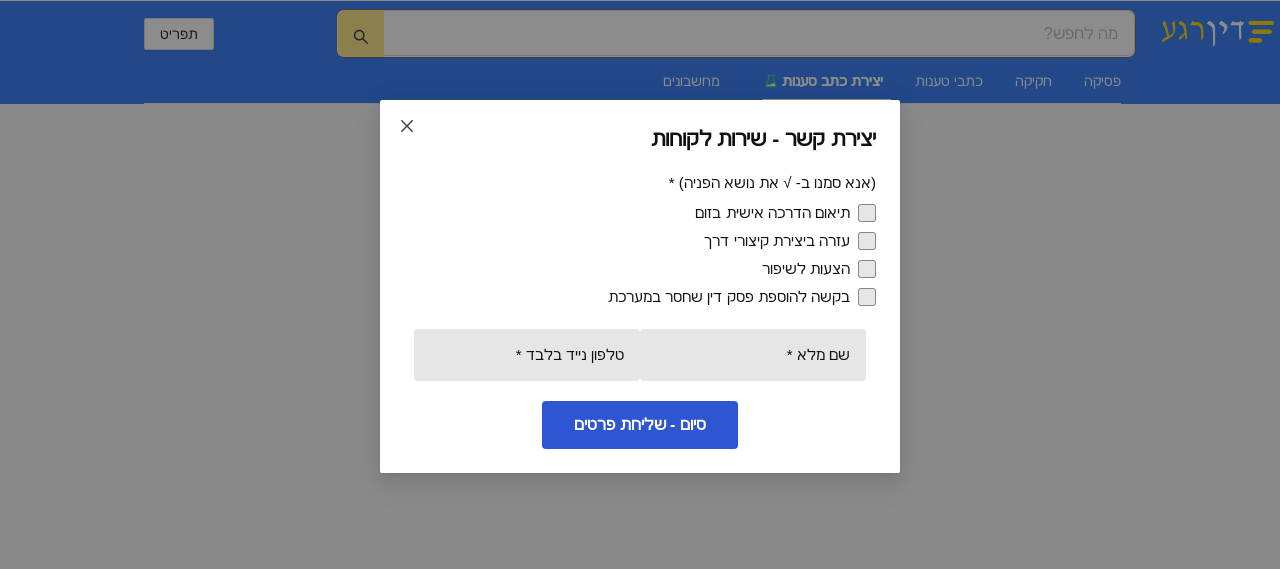 click 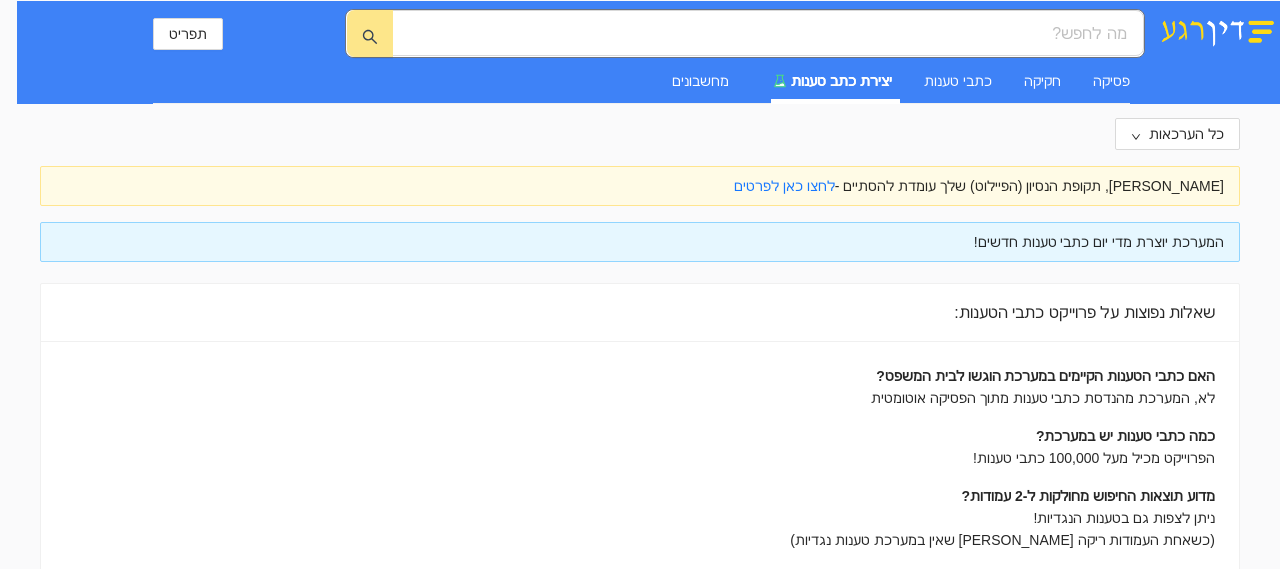 click on "יצירת כתב טענות" at bounding box center [826, 81] 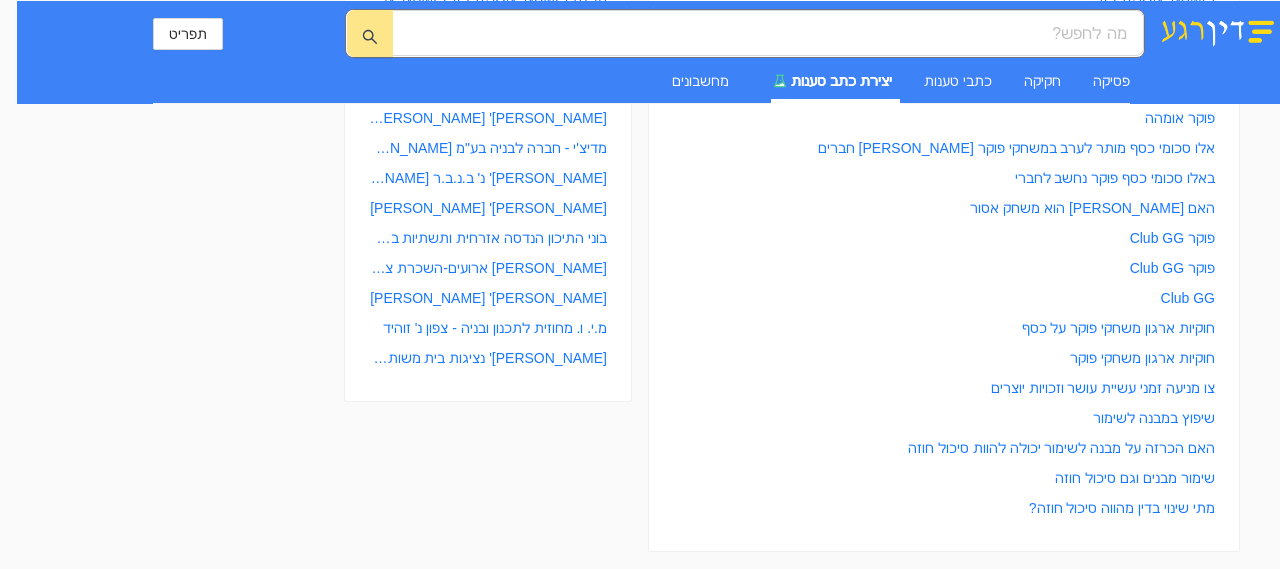 scroll, scrollTop: 0, scrollLeft: 0, axis: both 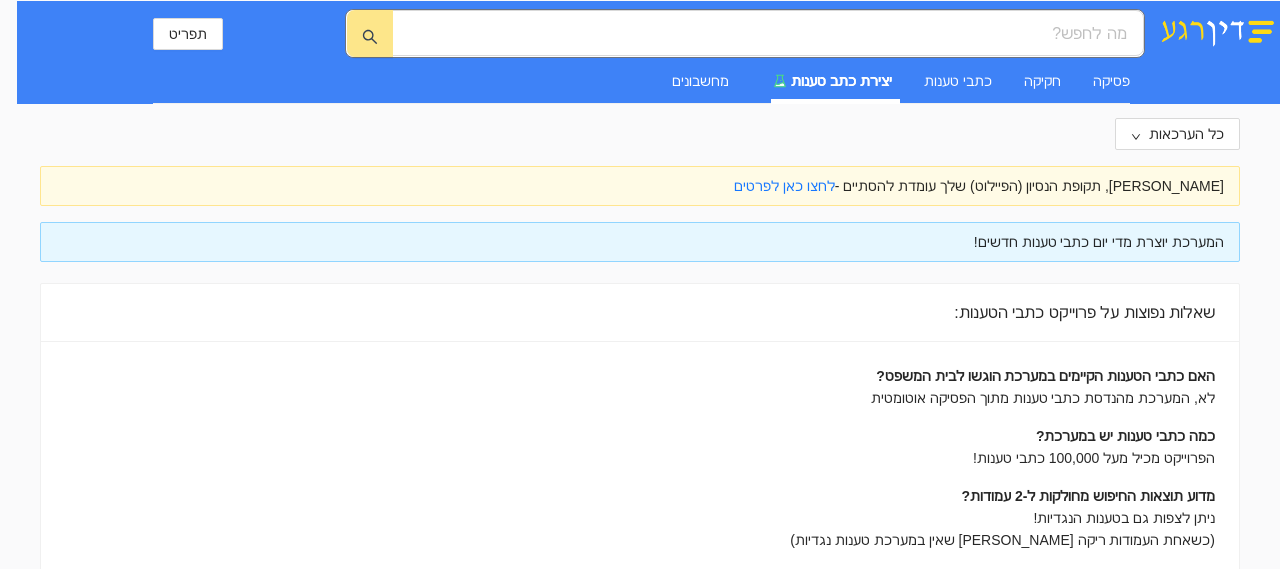 click on "המערכת יוצרת מדי יום כתבי טענות חדשים!" at bounding box center [640, 242] 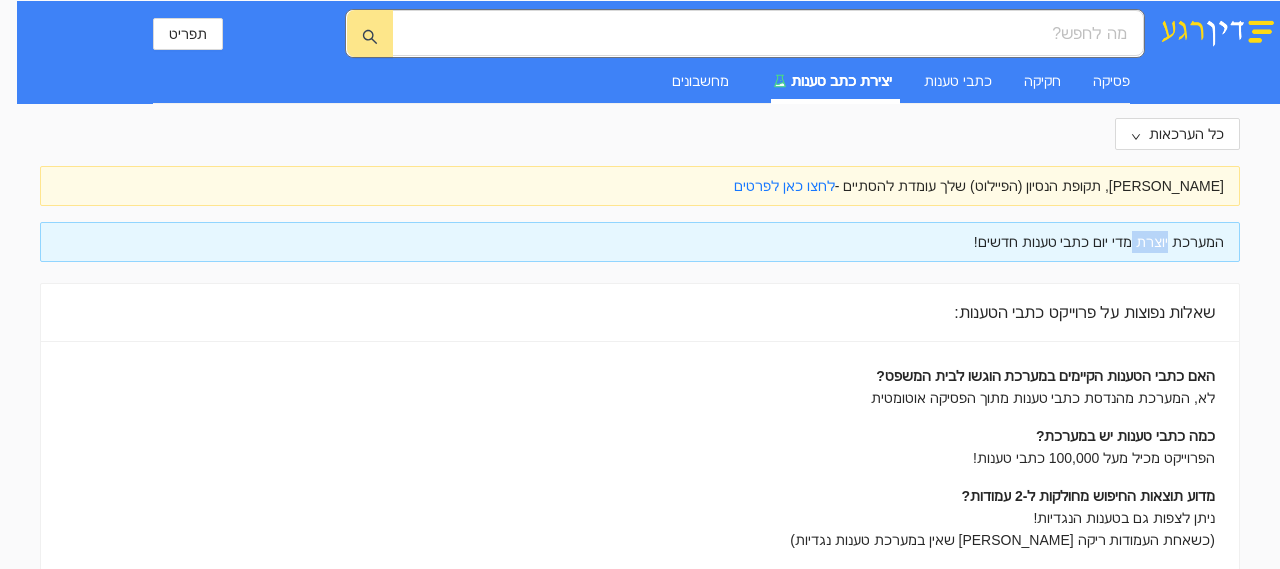 click on "המערכת יוצרת מדי יום כתבי טענות חדשים!" at bounding box center [640, 242] 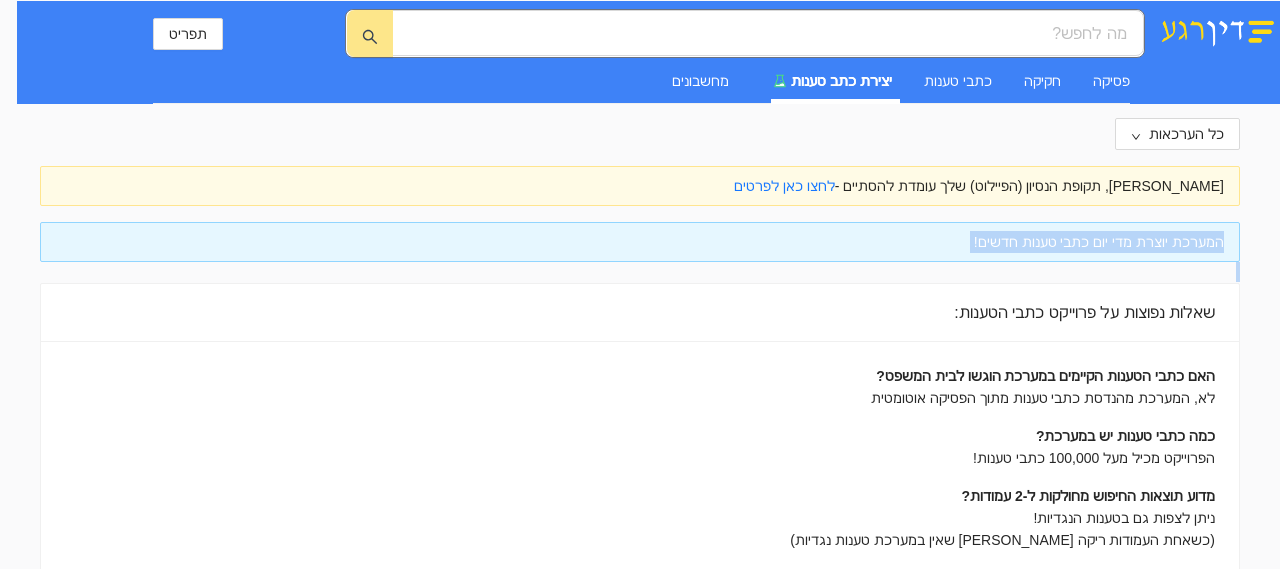 drag, startPoint x: 1165, startPoint y: 250, endPoint x: 1163, endPoint y: 293, distance: 43.046486 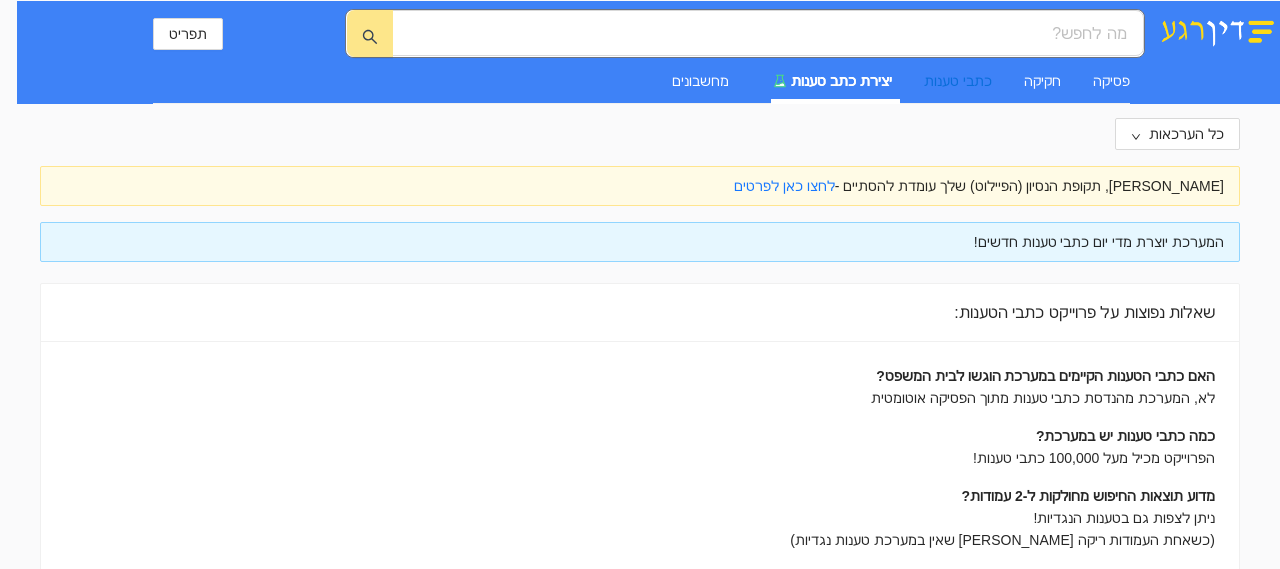 click on "כתבי טענות" at bounding box center [958, 81] 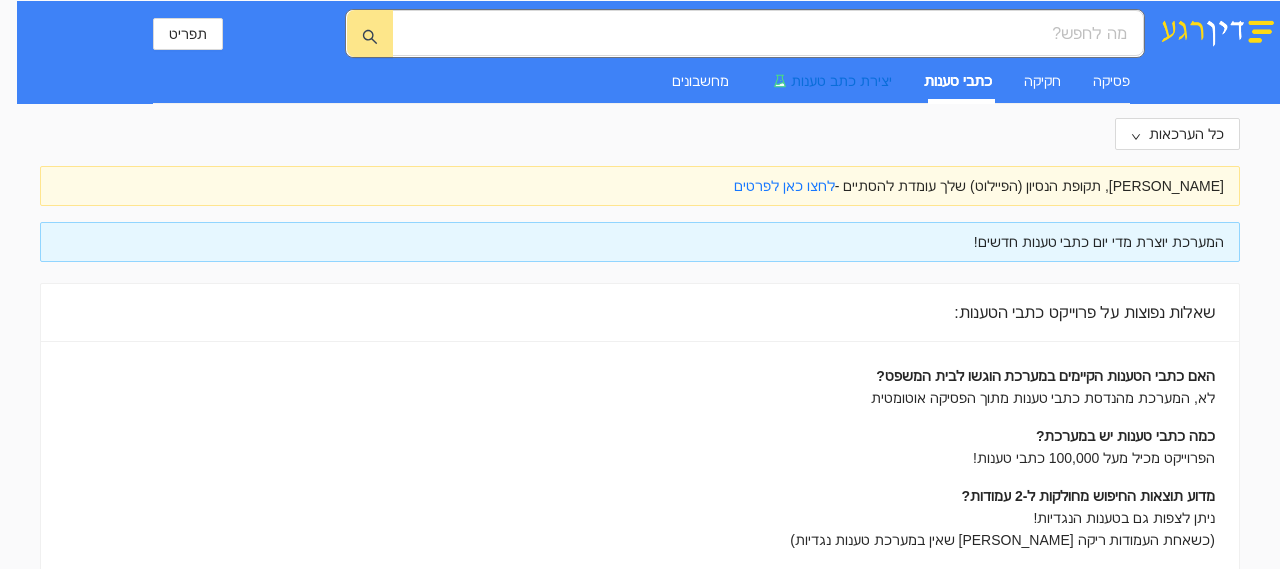 click on "יצירת כתב טענות" at bounding box center (841, 81) 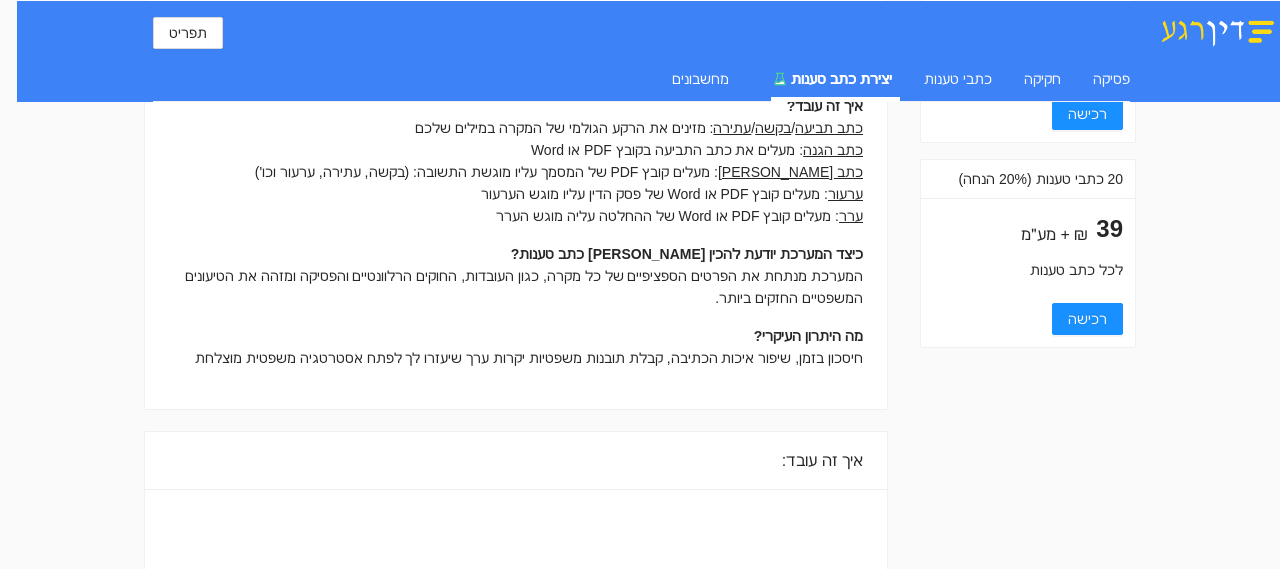 scroll, scrollTop: 264, scrollLeft: 0, axis: vertical 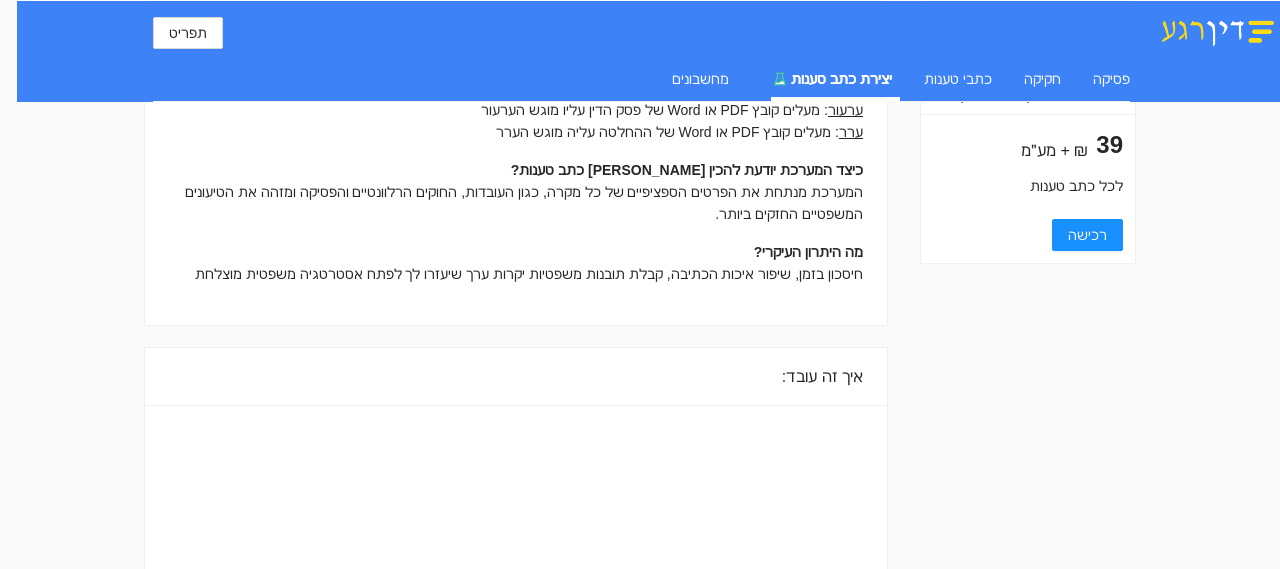 click on "איך זה עובד:" at bounding box center [516, 376] 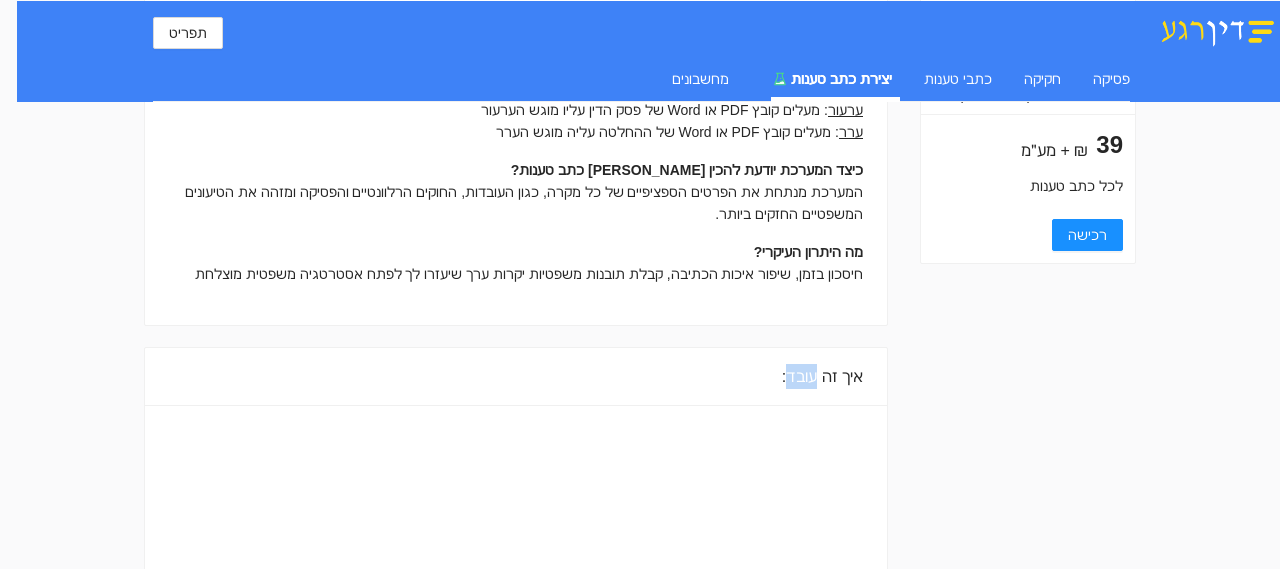 click on "איך זה עובד:" at bounding box center (516, 376) 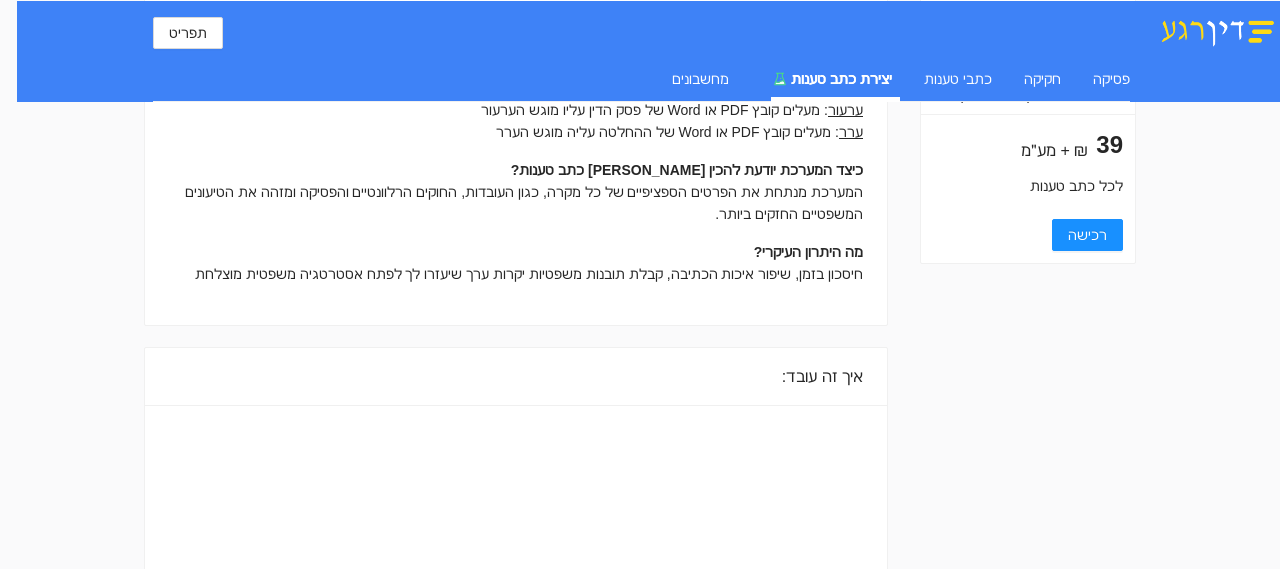 click on "איך זה עובד:" at bounding box center [516, 376] 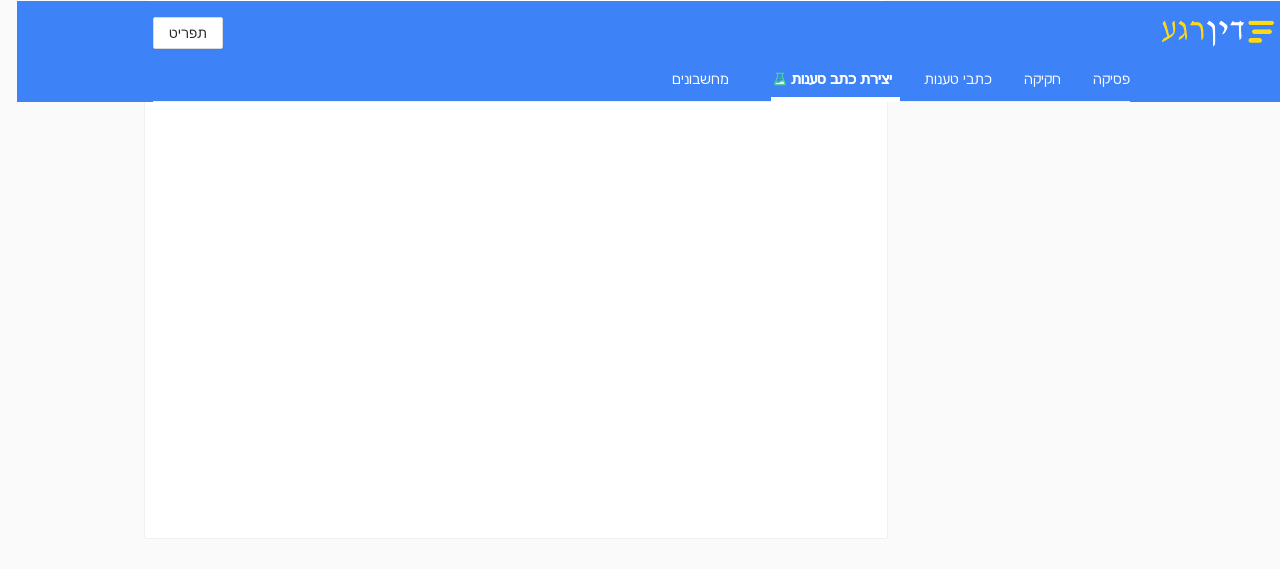 scroll, scrollTop: 0, scrollLeft: 0, axis: both 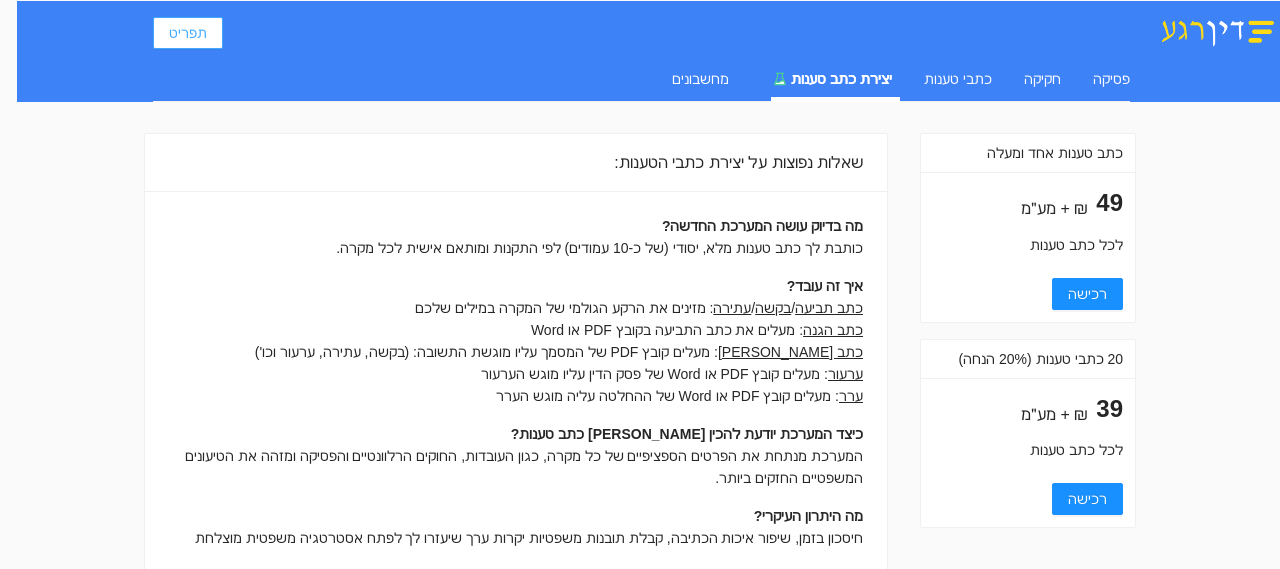 click on "תפריט" at bounding box center (188, 33) 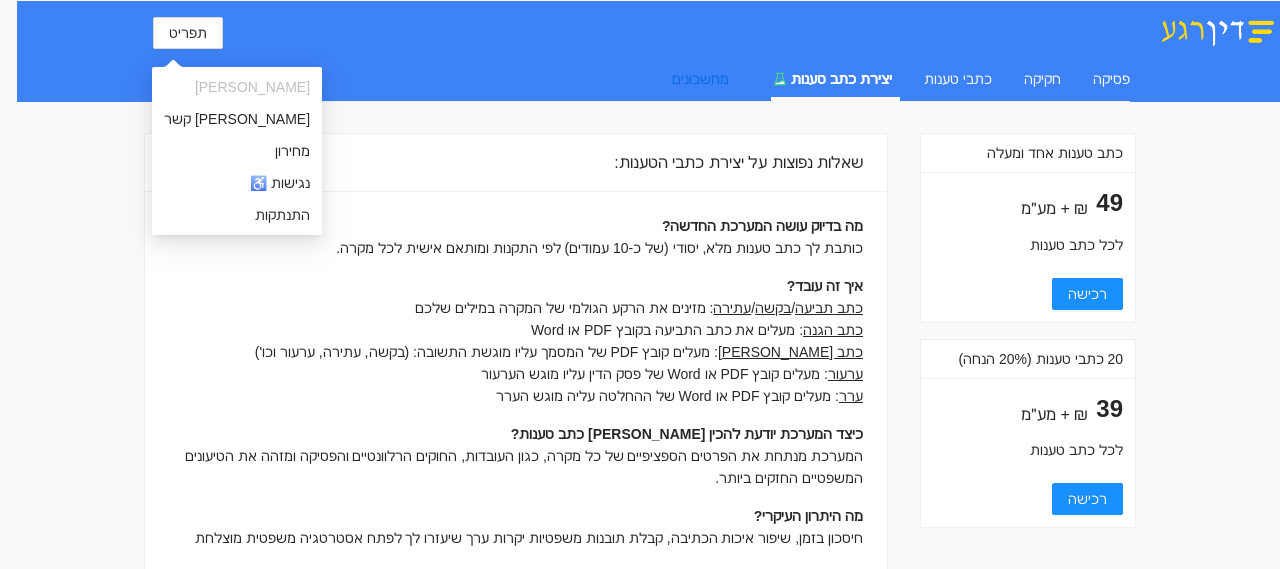 click on "מחשבונים" at bounding box center (700, 79) 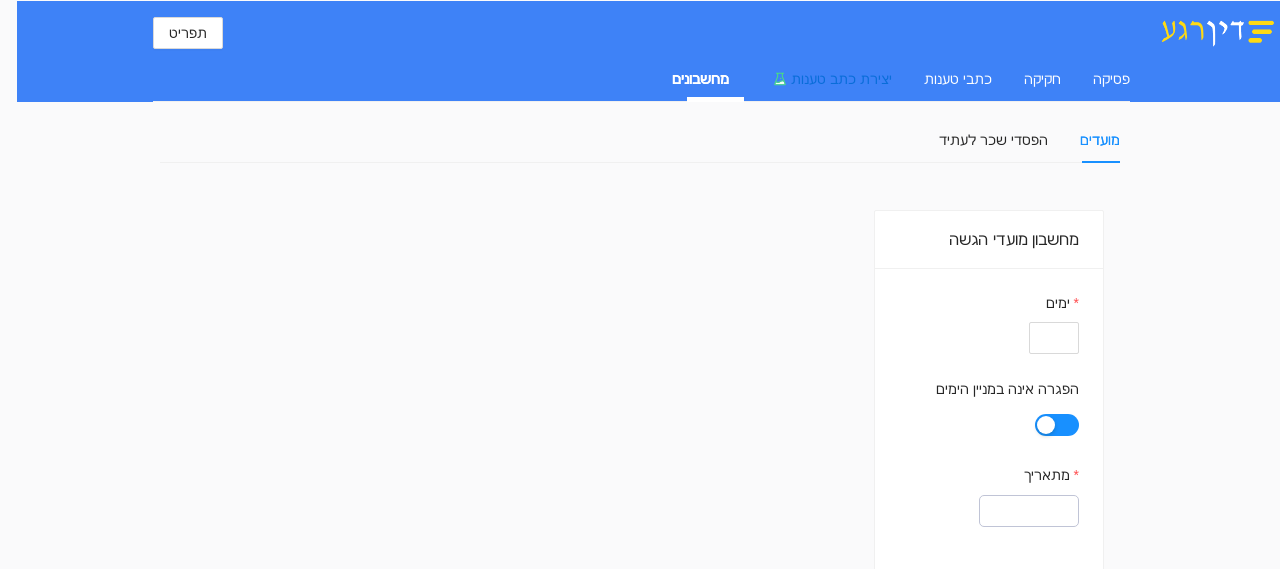 click on "יצירת כתב טענות" at bounding box center (841, 79) 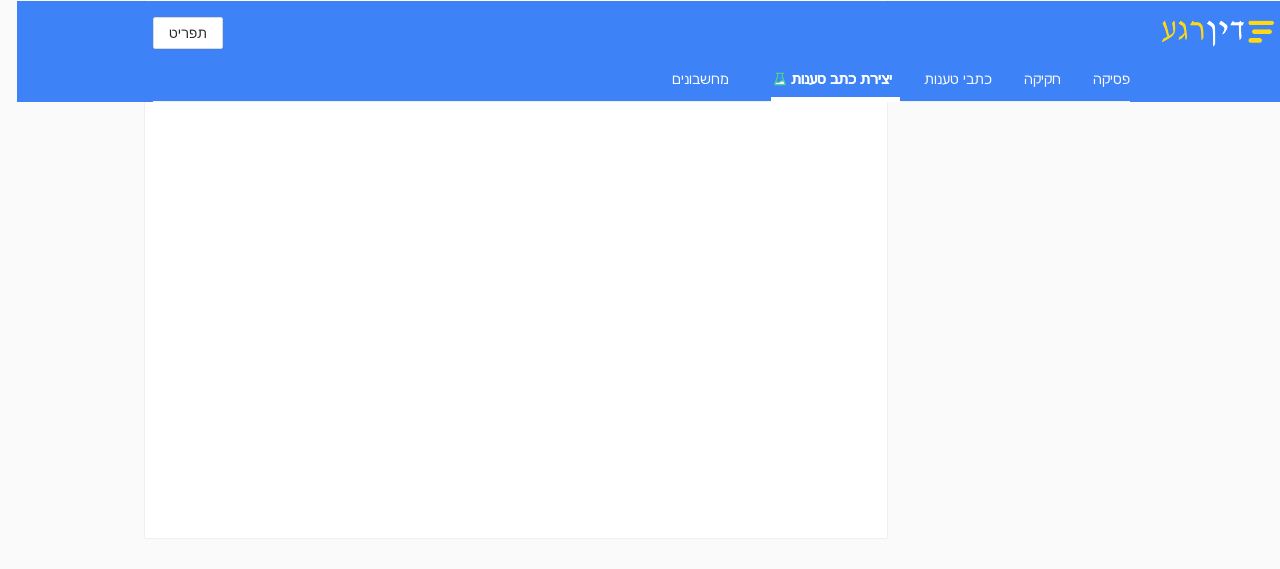 scroll, scrollTop: 0, scrollLeft: 0, axis: both 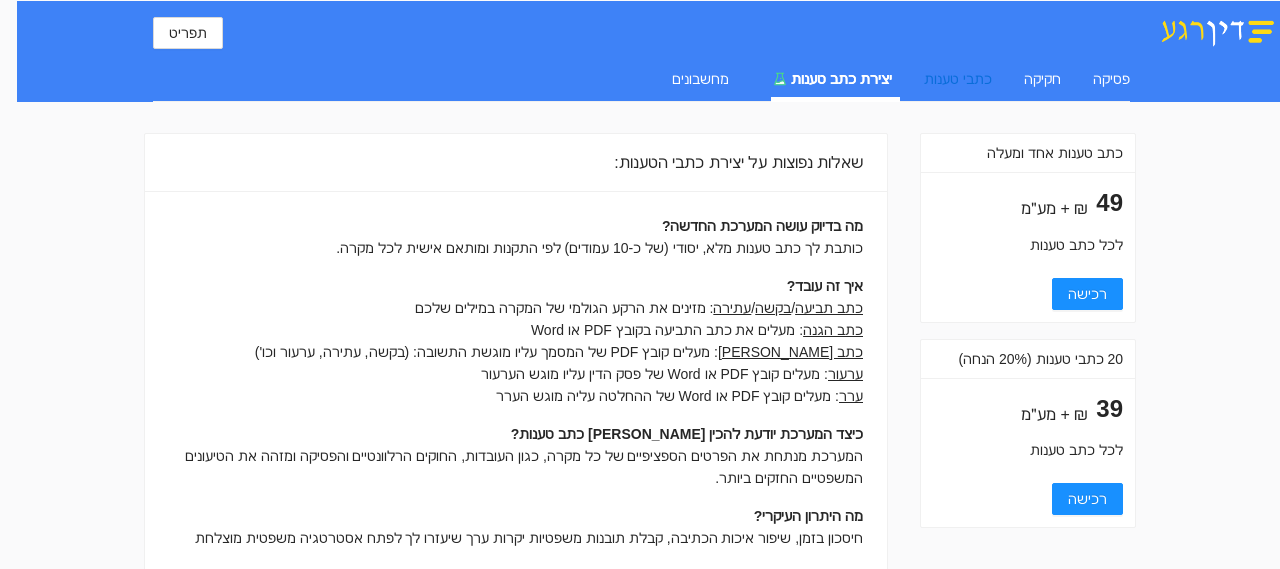 click on "כתבי טענות" at bounding box center [958, 79] 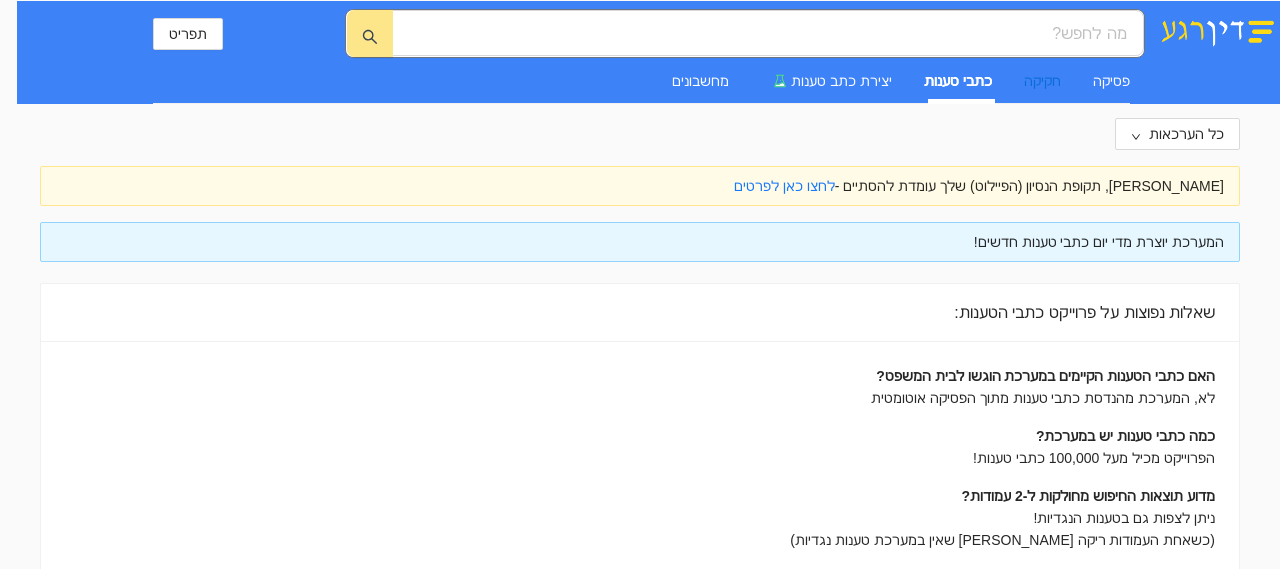 click on "חקיקה" at bounding box center (1042, 81) 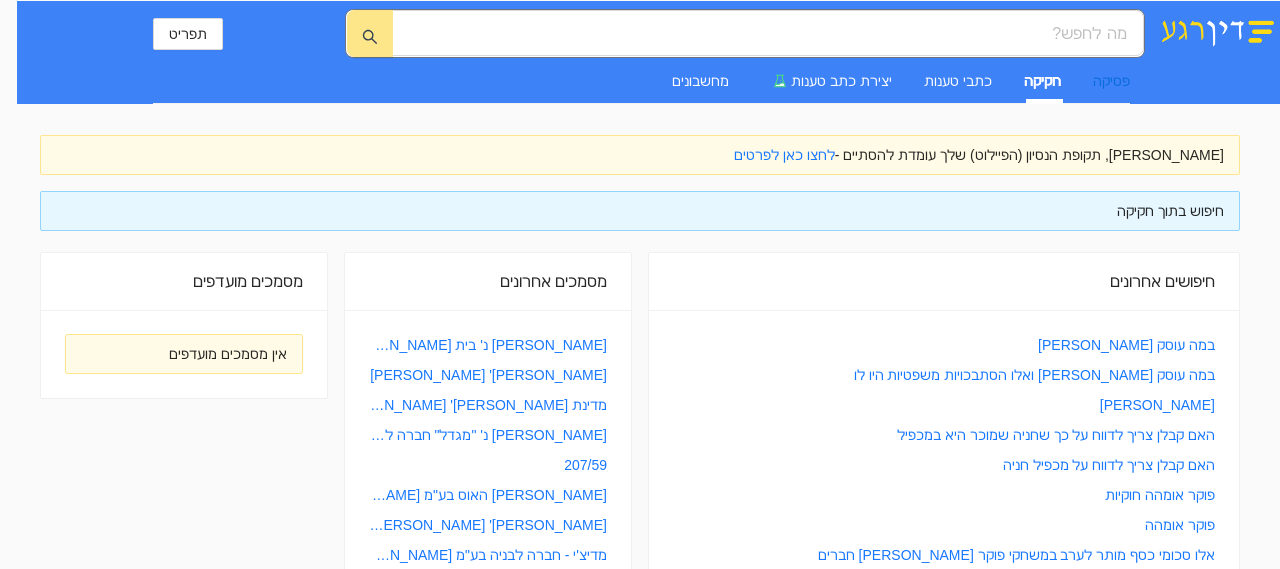 click on "פסיקה" at bounding box center [1111, 81] 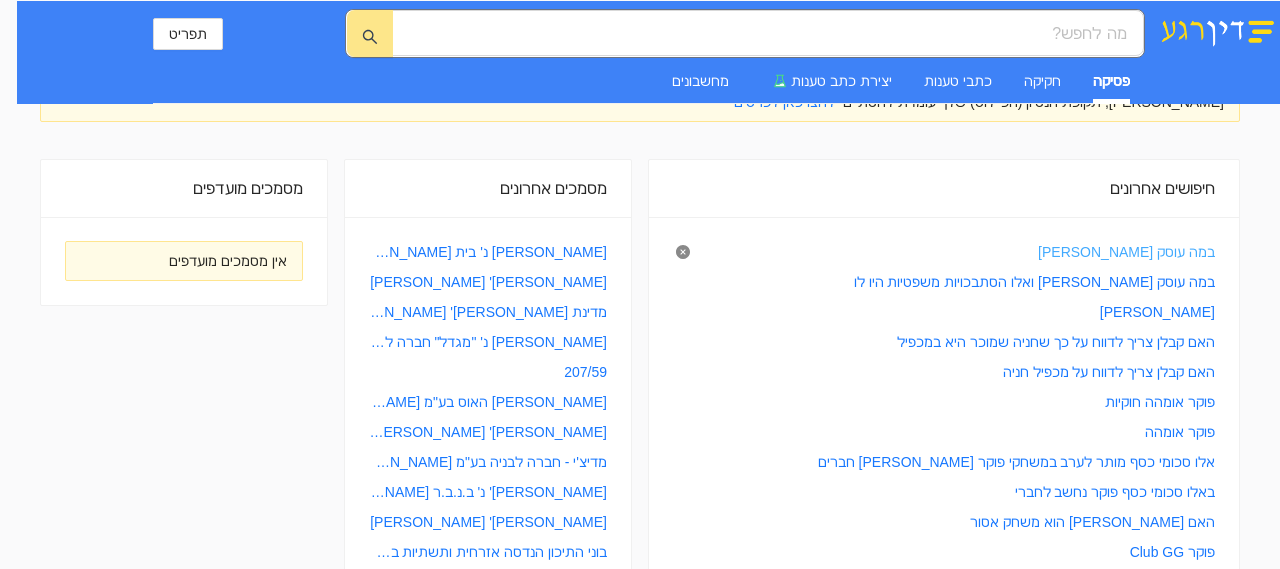 scroll, scrollTop: 0, scrollLeft: 0, axis: both 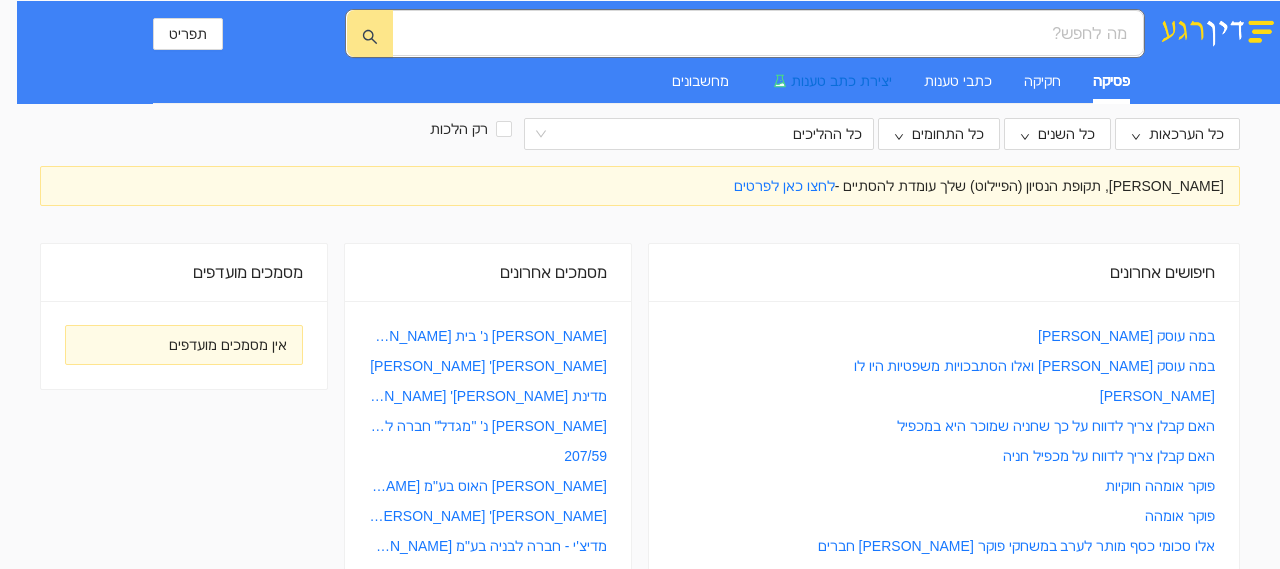 click on "יצירת כתב טענות" at bounding box center (841, 81) 